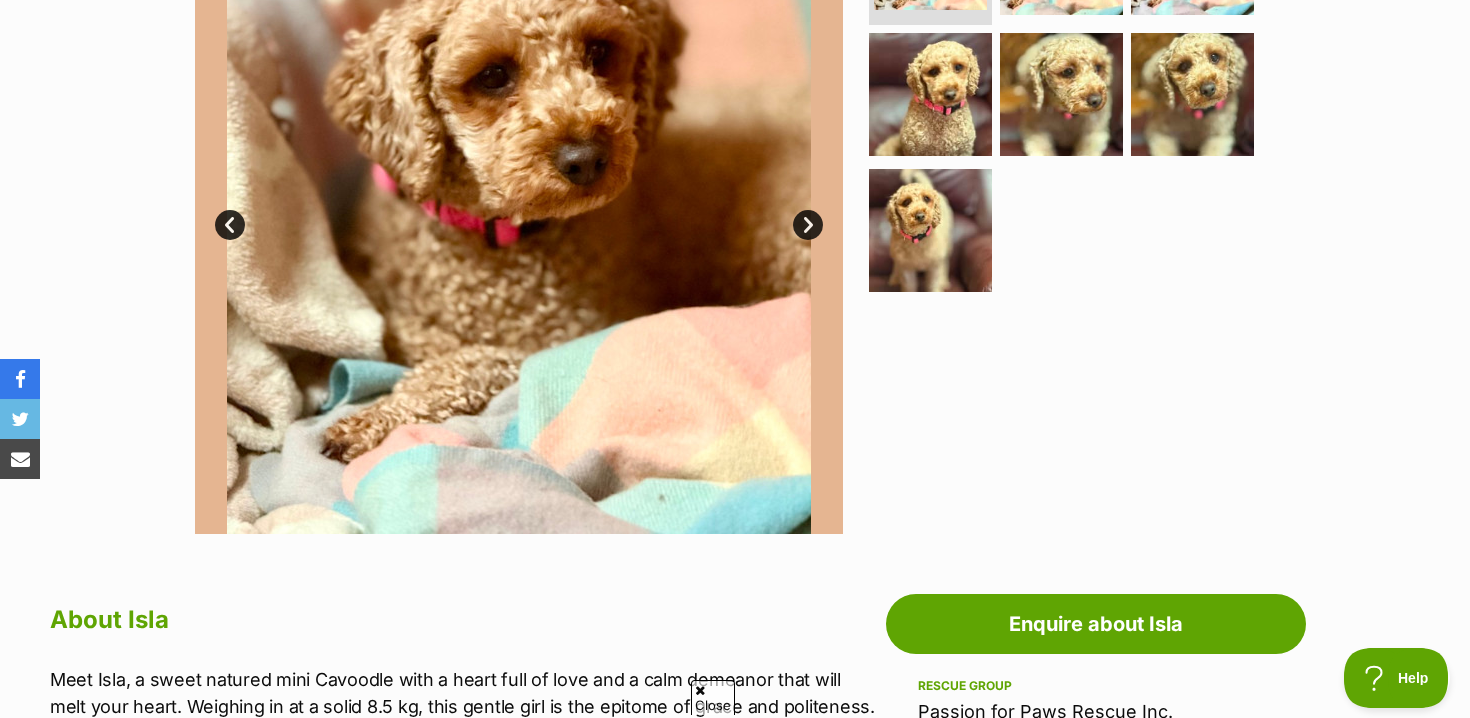 scroll, scrollTop: 0, scrollLeft: 0, axis: both 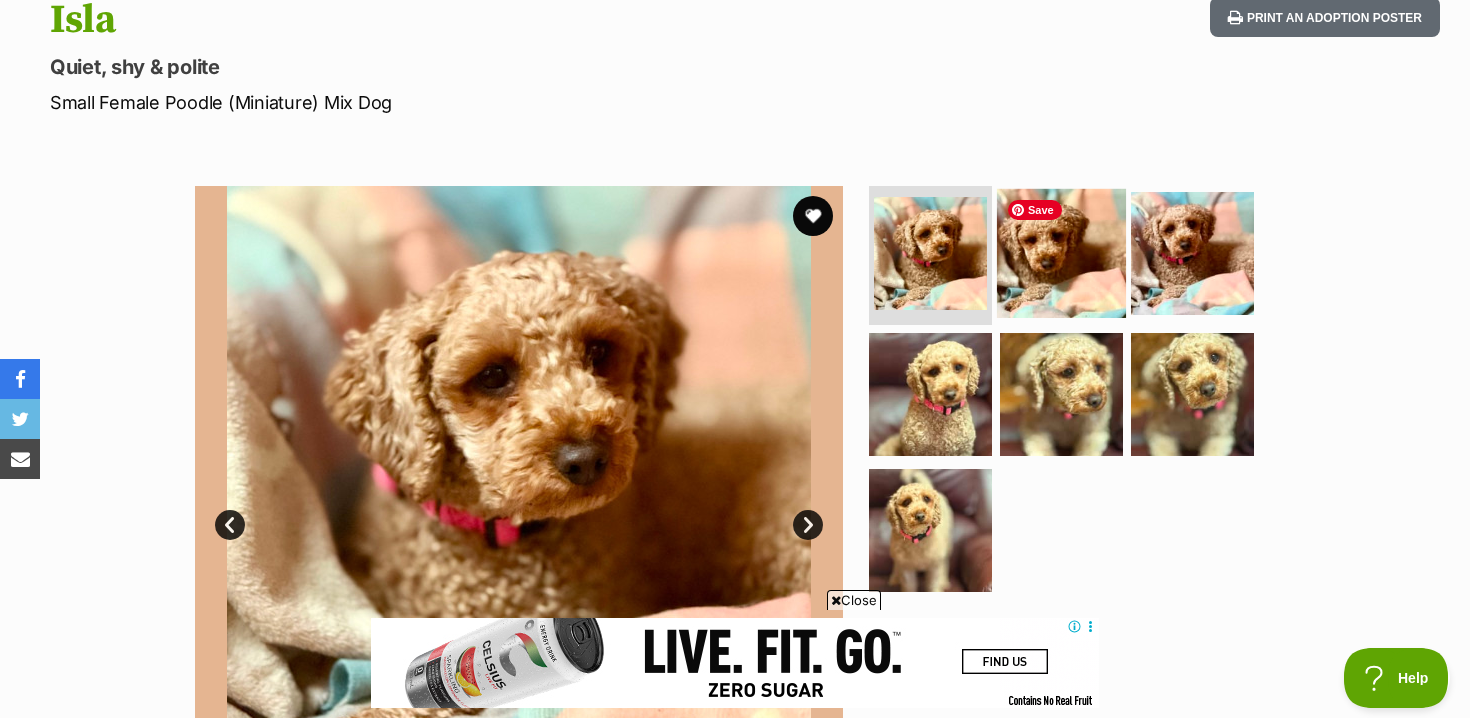 click at bounding box center (1061, 252) 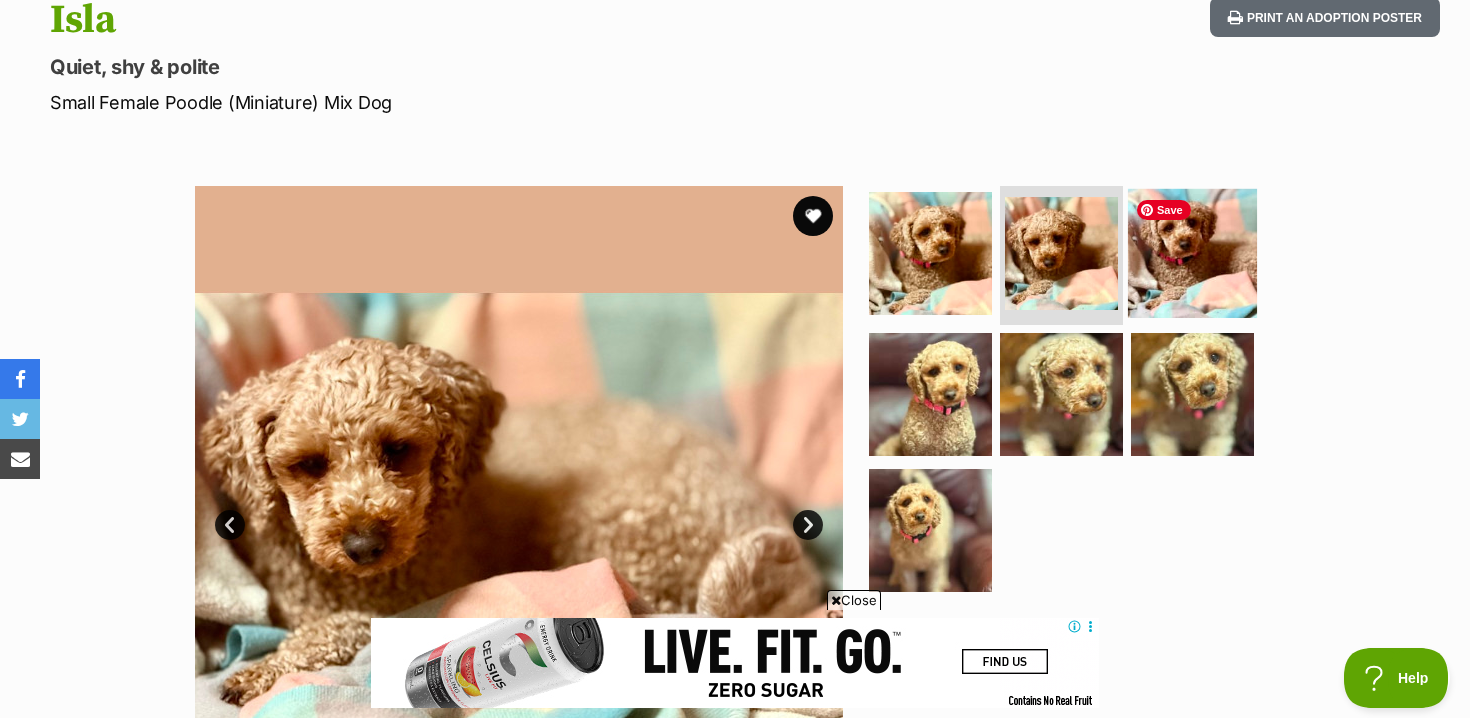 click at bounding box center [1192, 252] 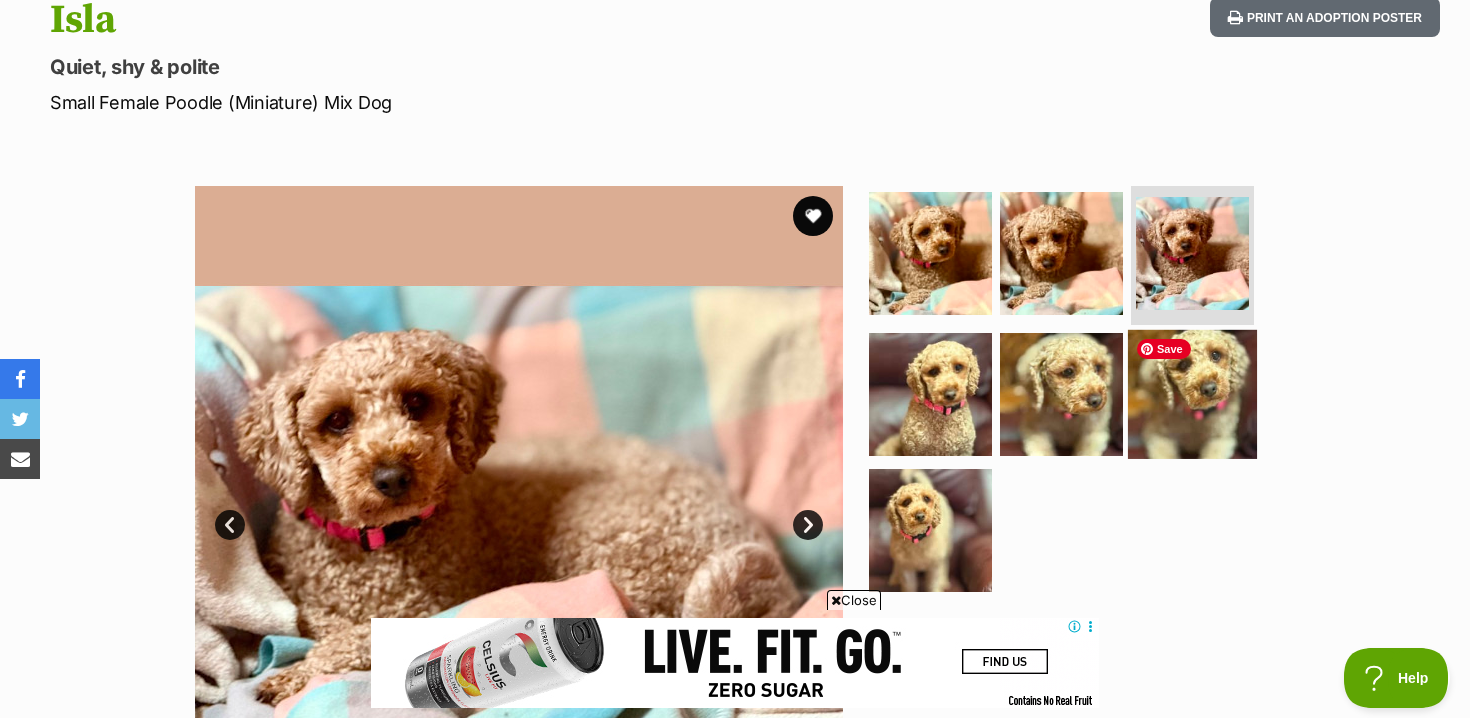 click at bounding box center (1192, 394) 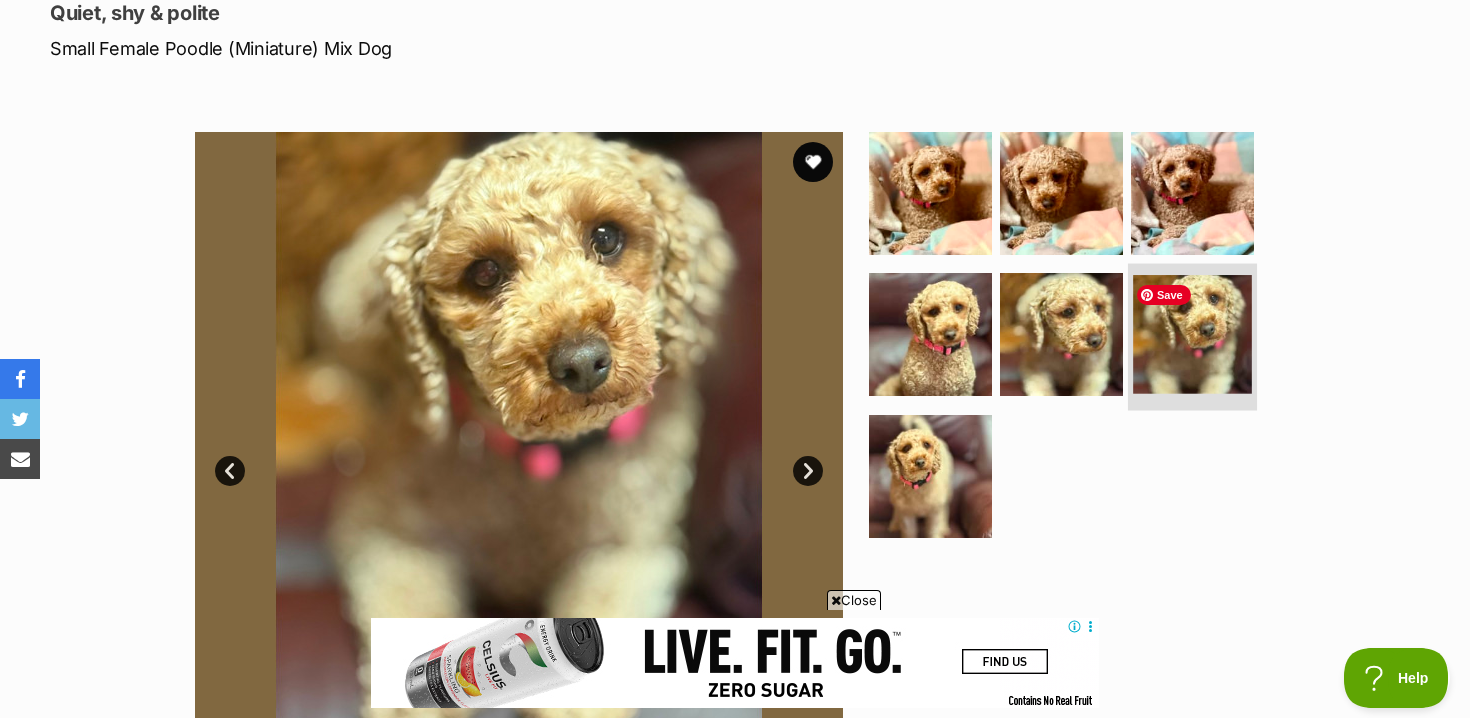 scroll, scrollTop: 292, scrollLeft: 0, axis: vertical 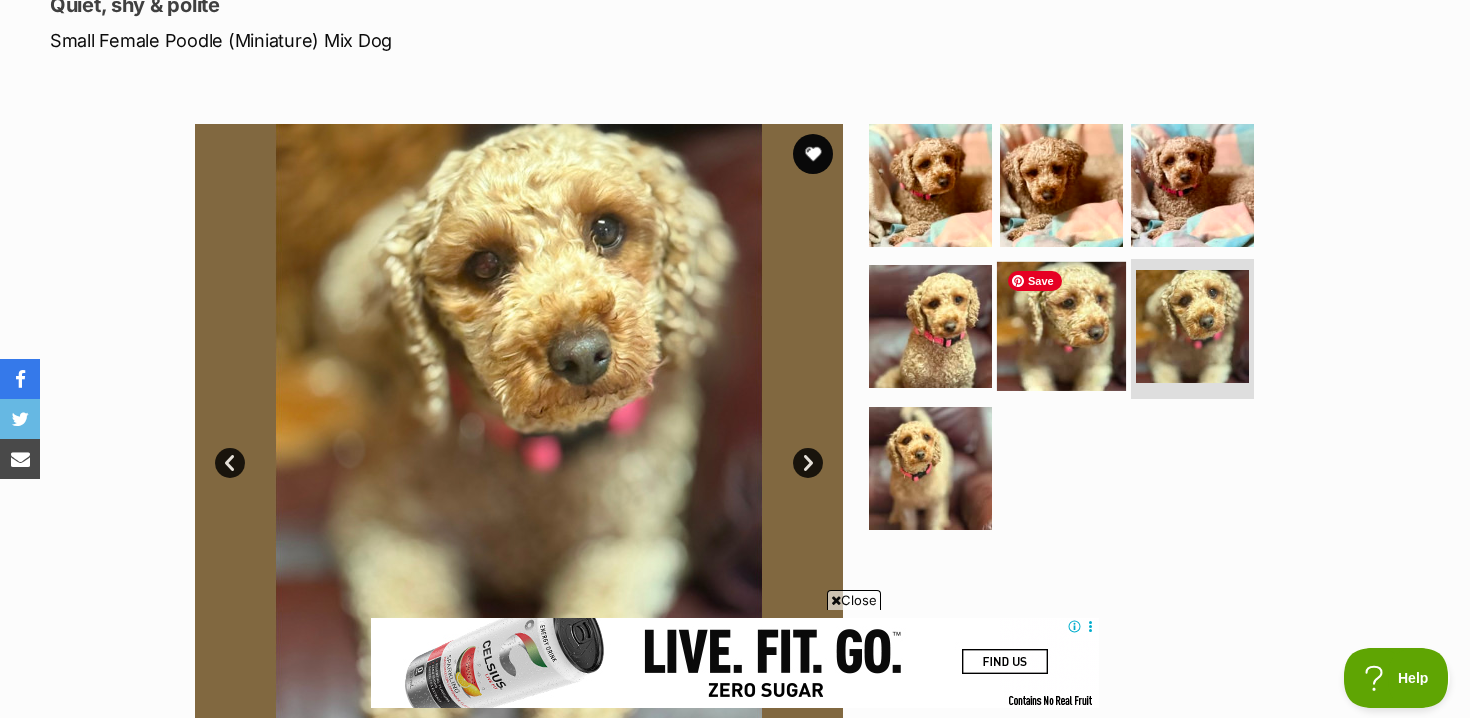 click at bounding box center [1061, 326] 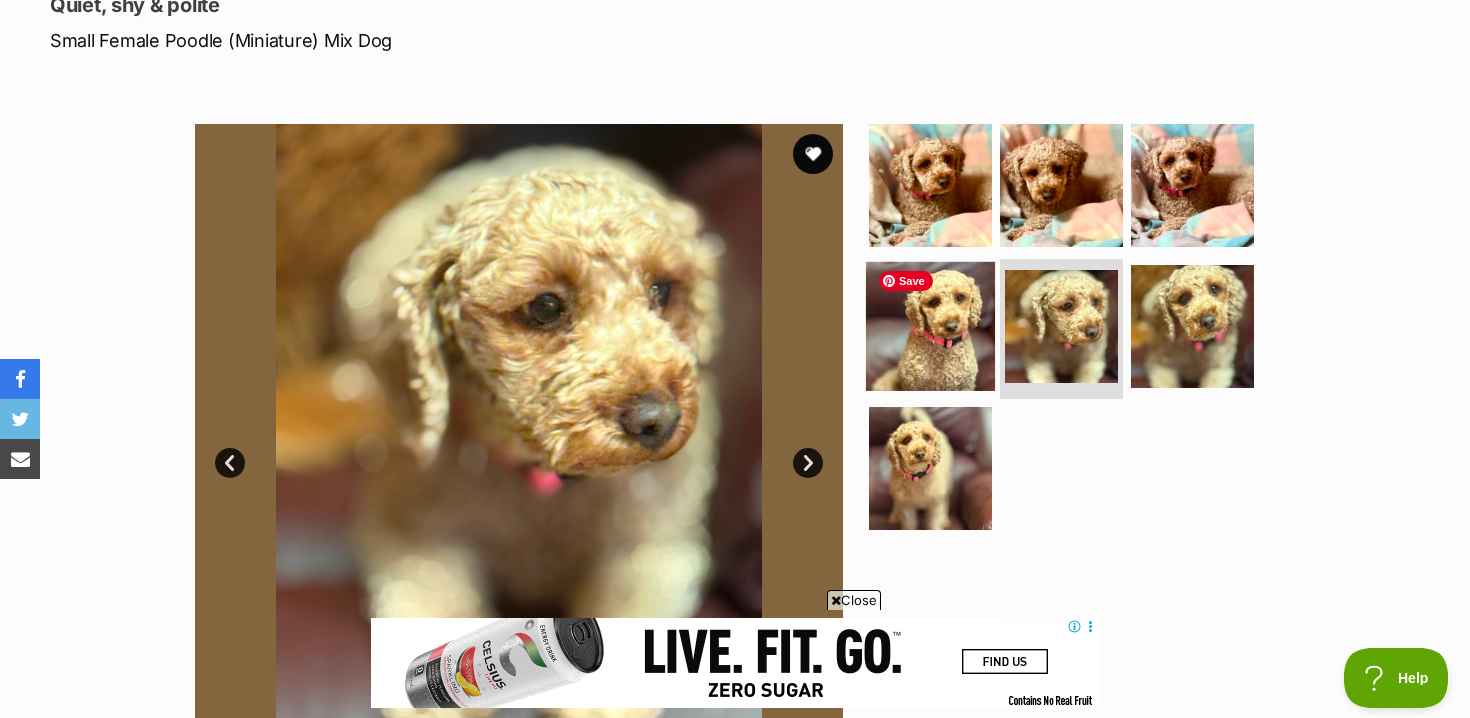 click at bounding box center (930, 326) 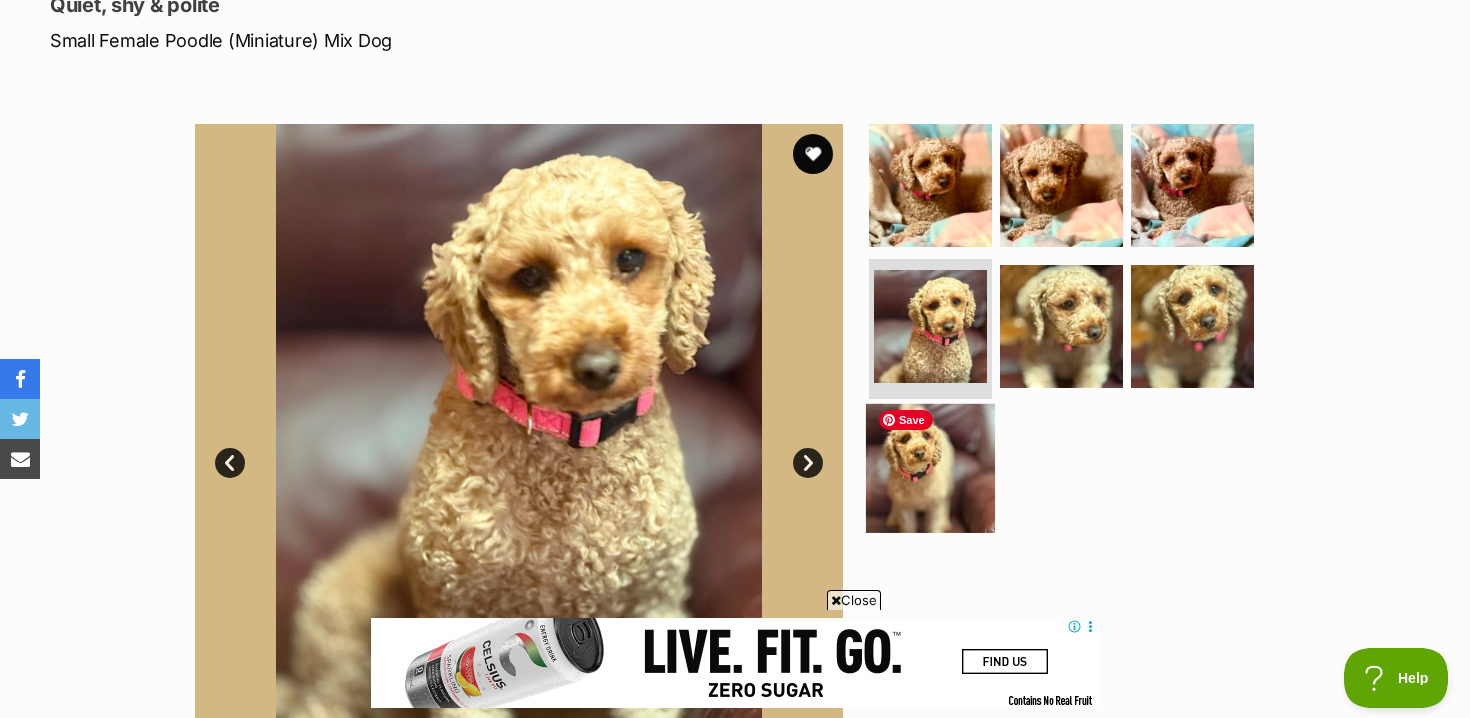 click at bounding box center [930, 468] 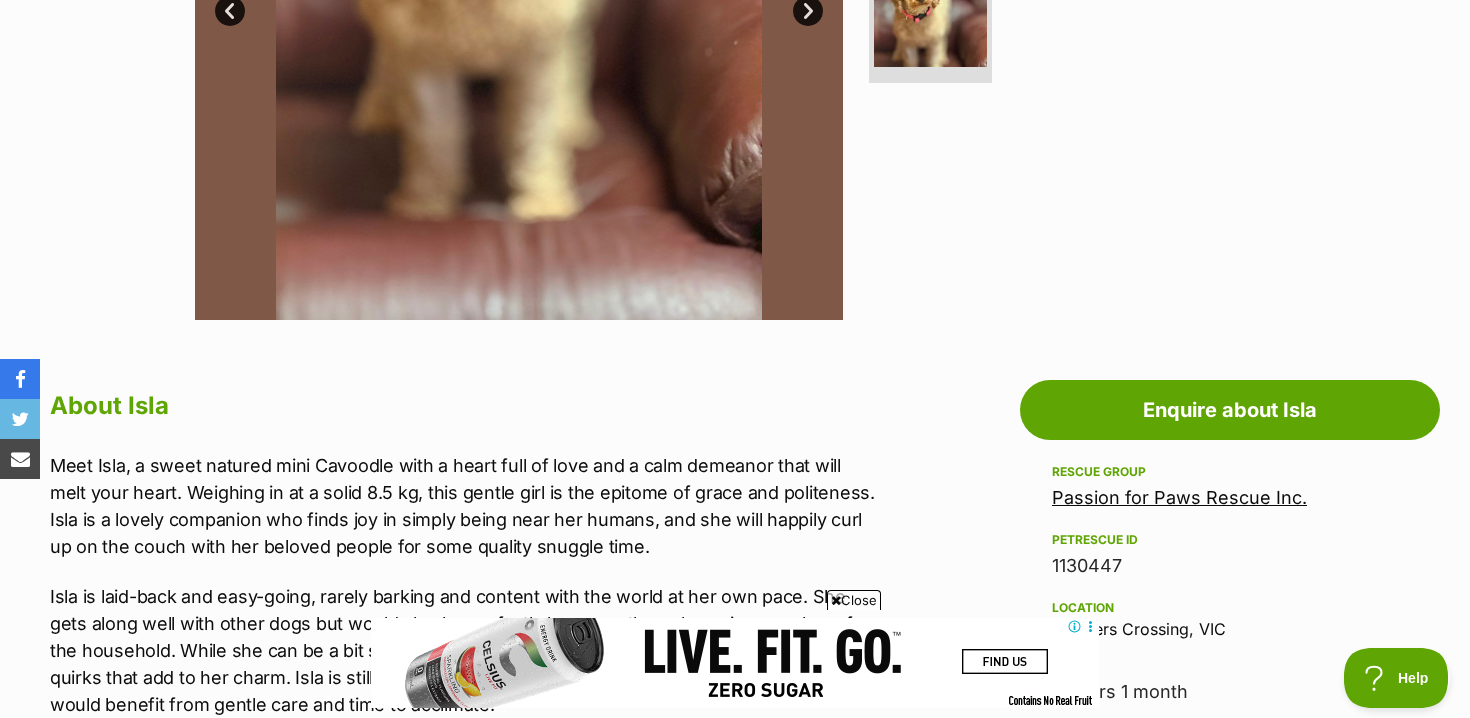 scroll, scrollTop: 756, scrollLeft: 0, axis: vertical 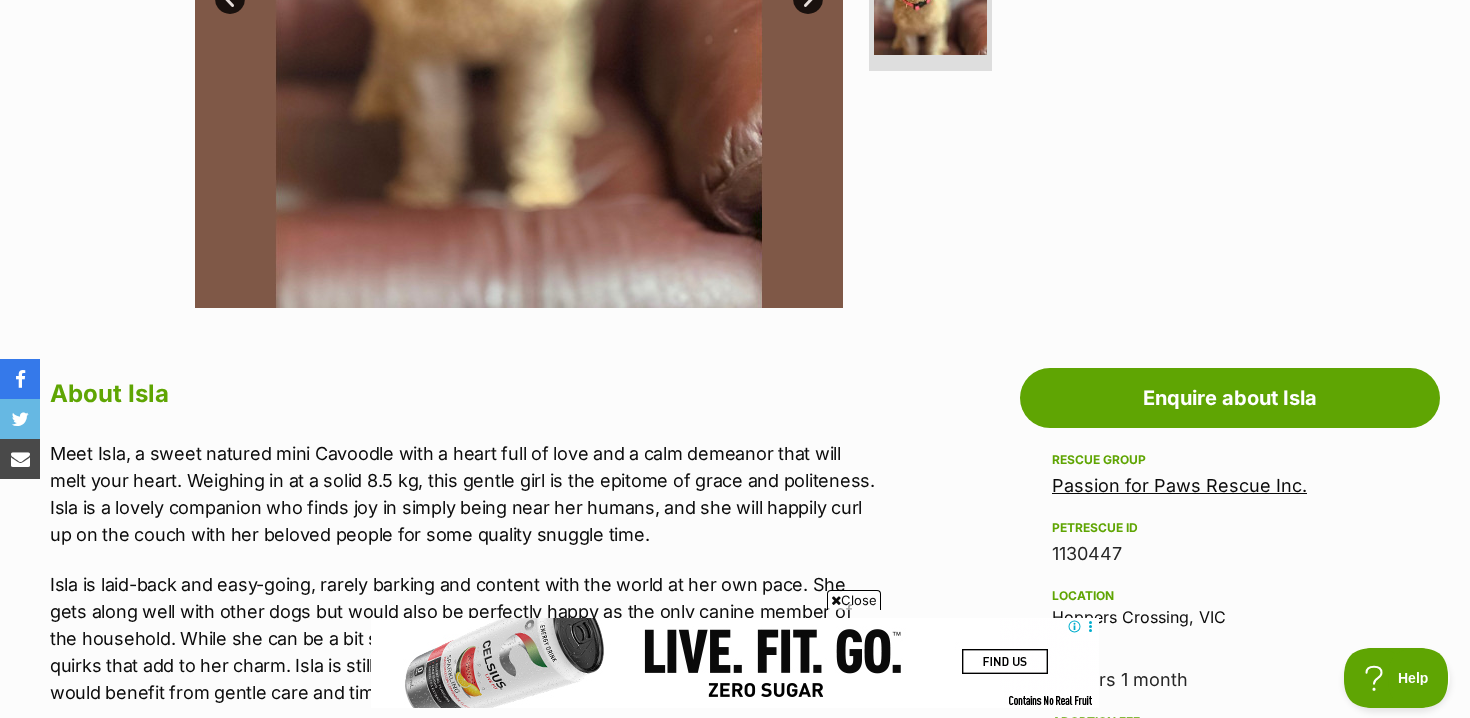 click on "Close" at bounding box center [854, 600] 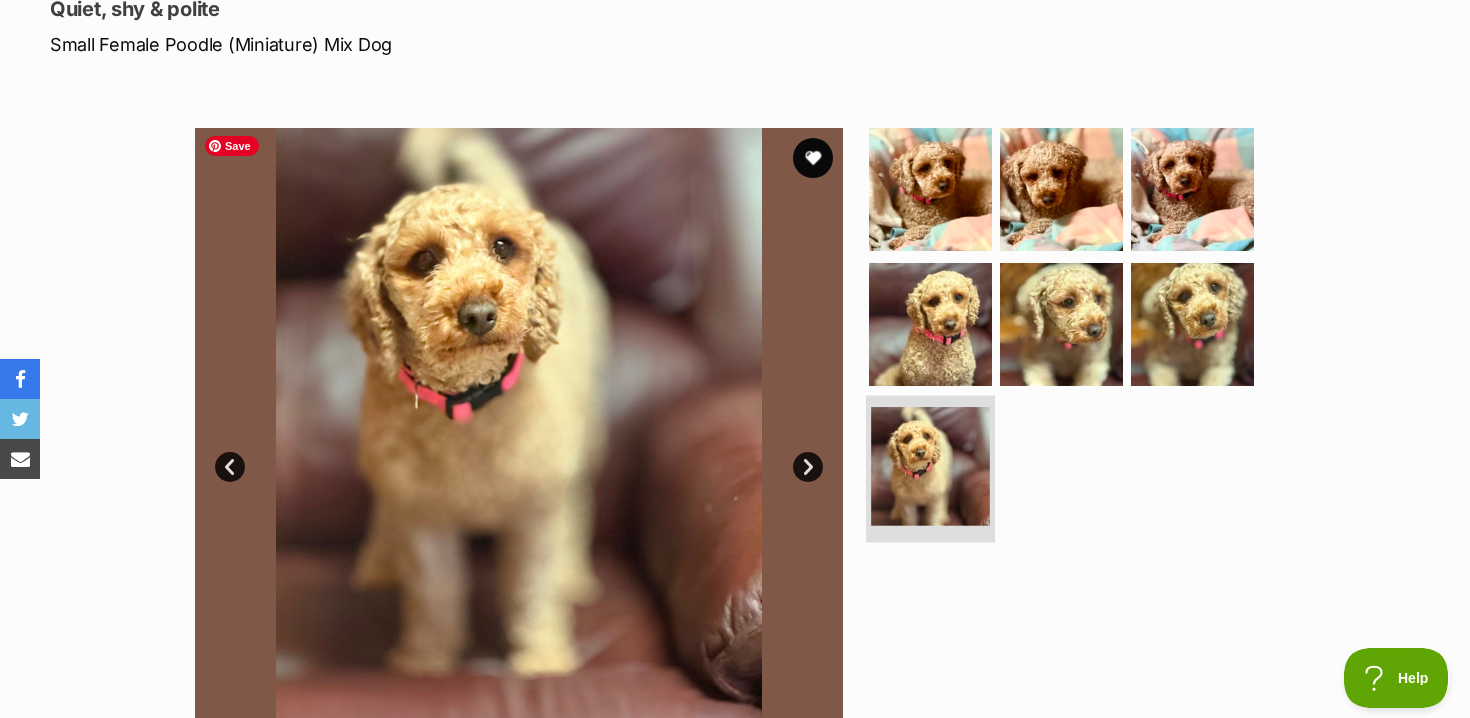 scroll, scrollTop: 294, scrollLeft: 0, axis: vertical 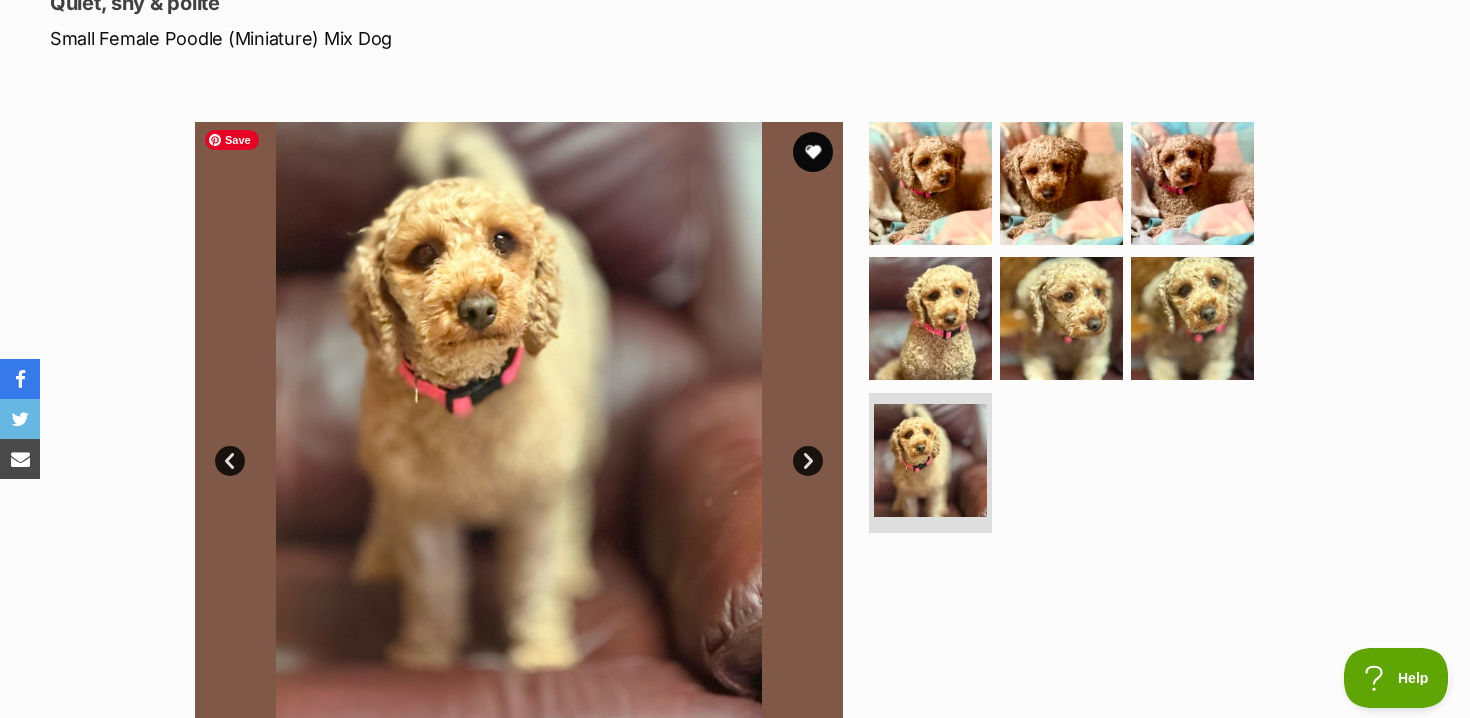 click on "Next" at bounding box center [808, 461] 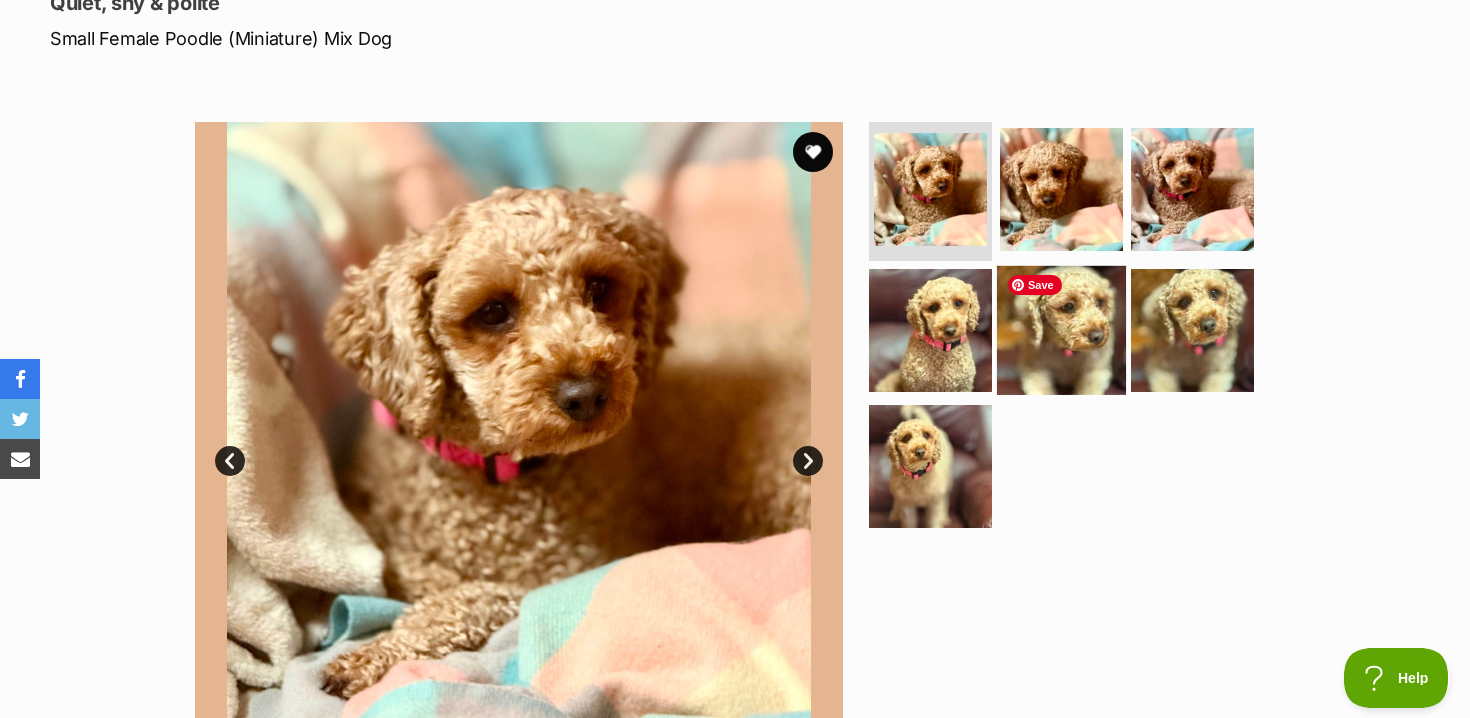 click at bounding box center (1061, 330) 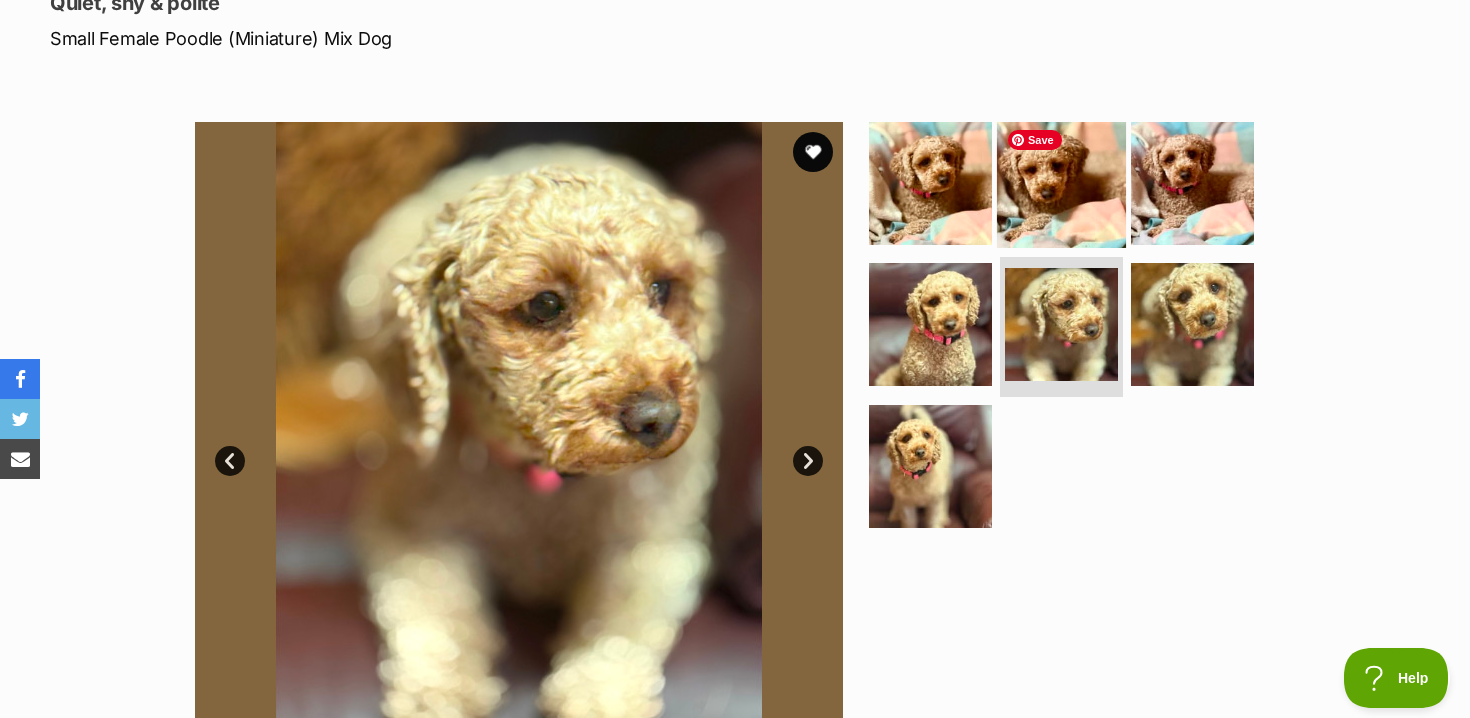 click at bounding box center (1061, 182) 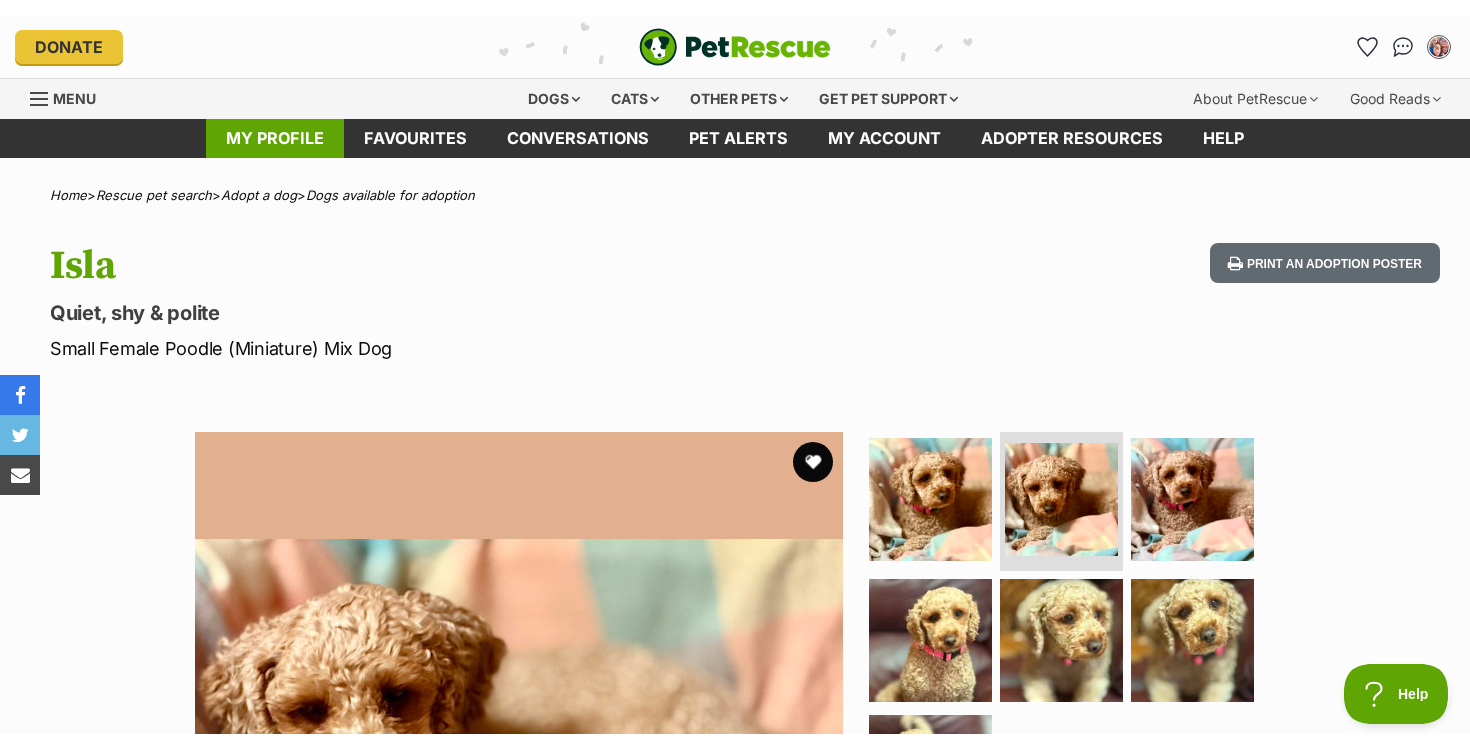 scroll, scrollTop: 0, scrollLeft: 0, axis: both 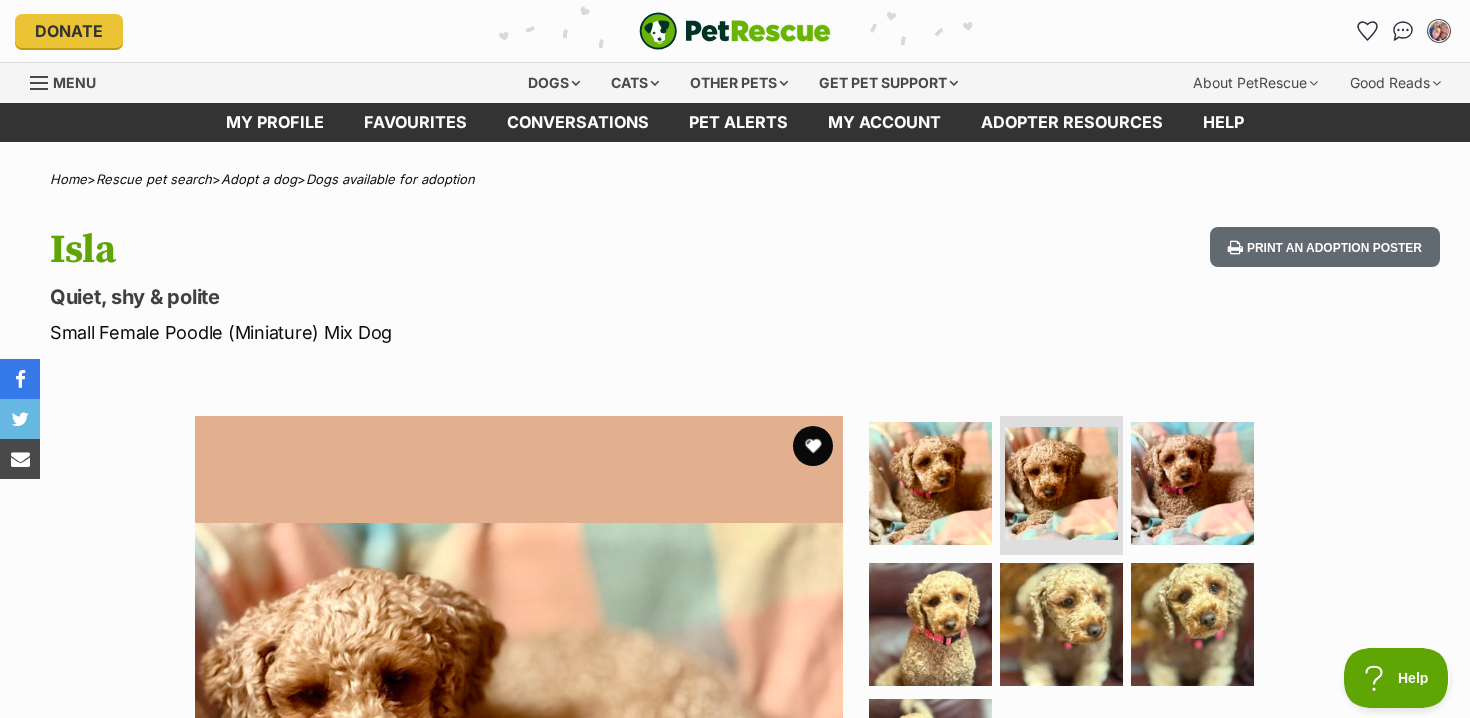 click at bounding box center (1439, 31) 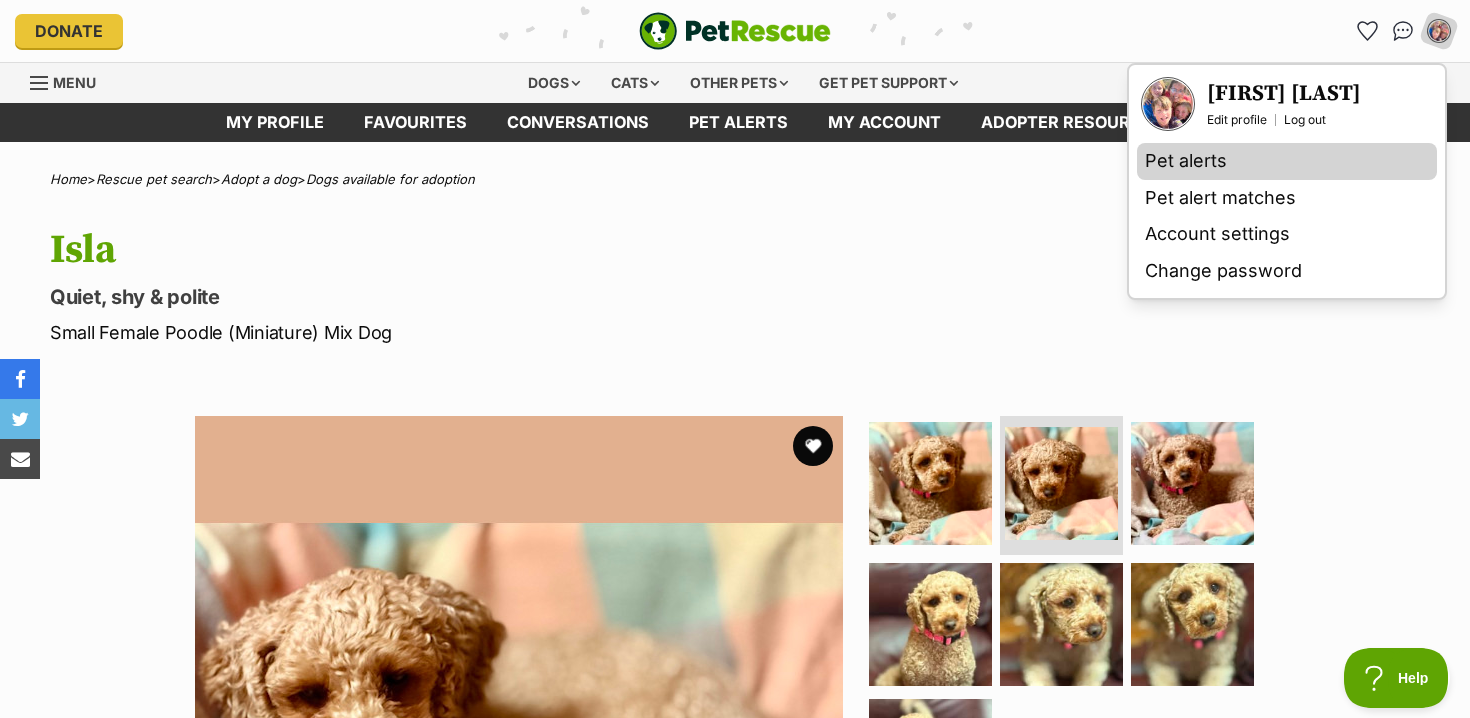 click on "Pet alerts" at bounding box center [1287, 161] 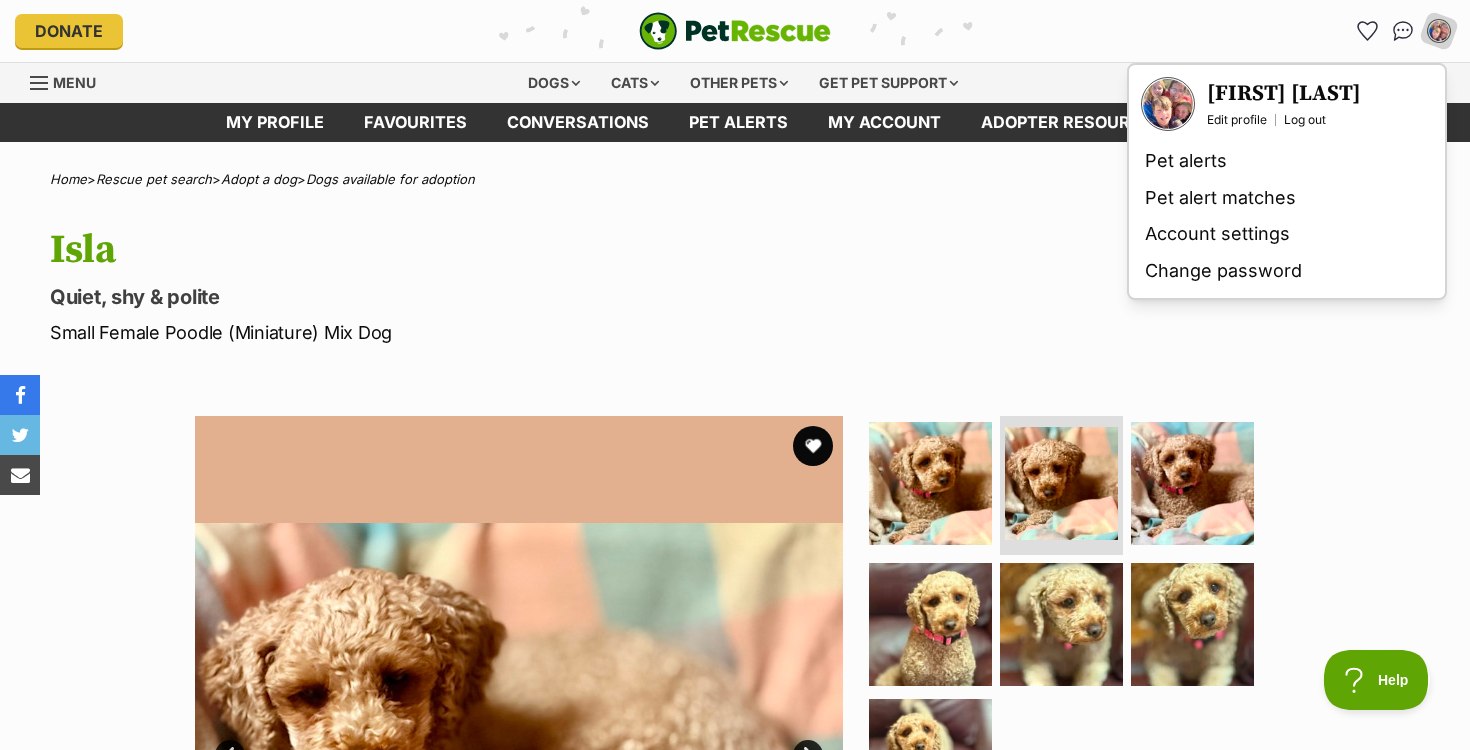 scroll, scrollTop: 0, scrollLeft: 0, axis: both 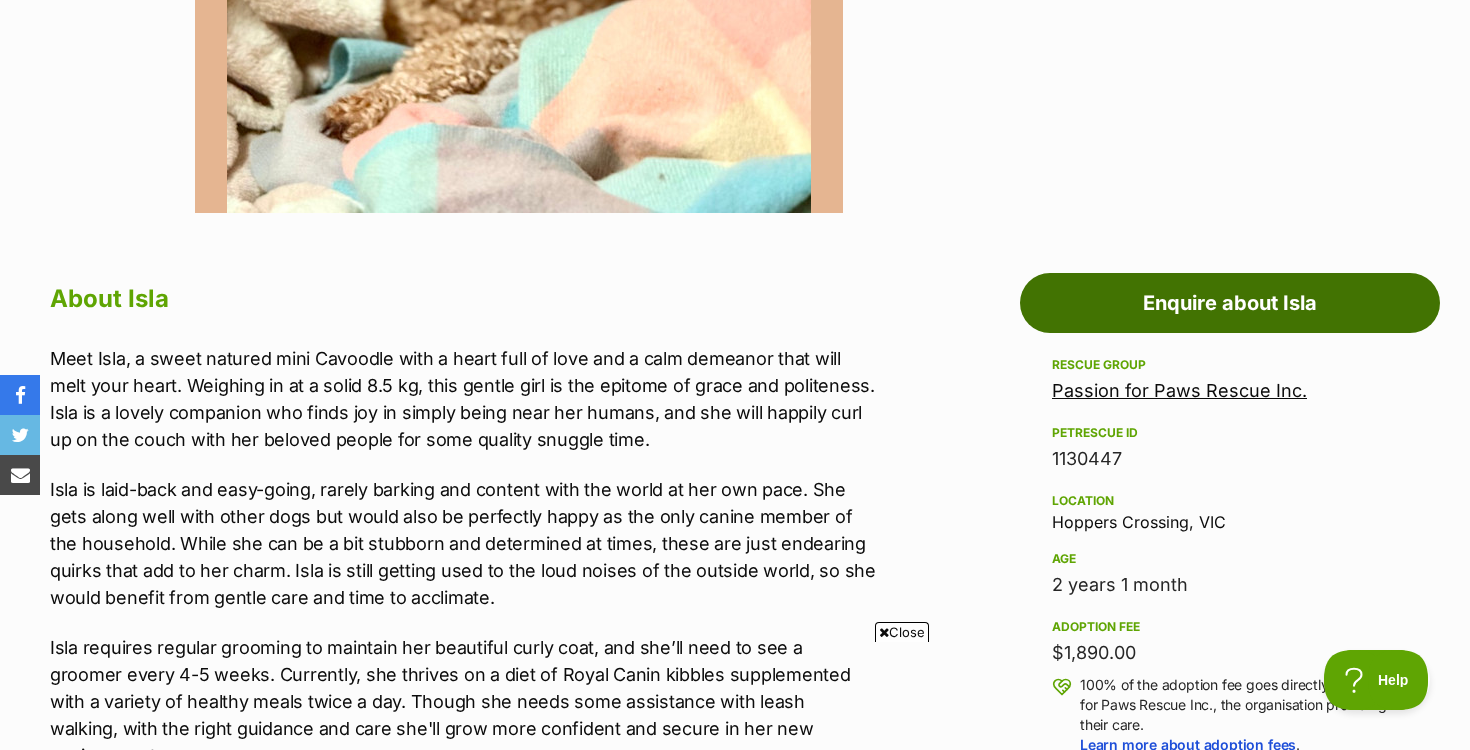 click on "Enquire about Isla" at bounding box center (1230, 303) 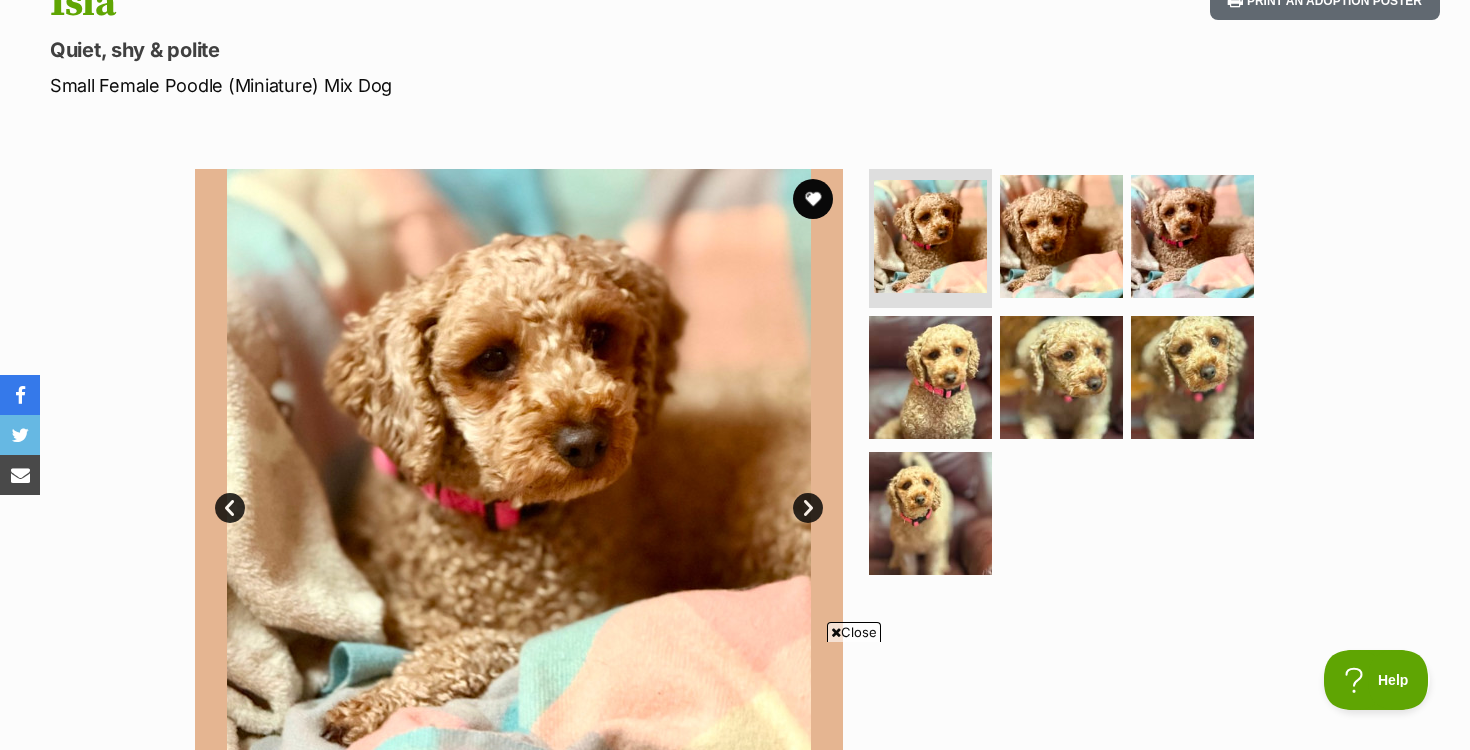 scroll, scrollTop: 248, scrollLeft: 0, axis: vertical 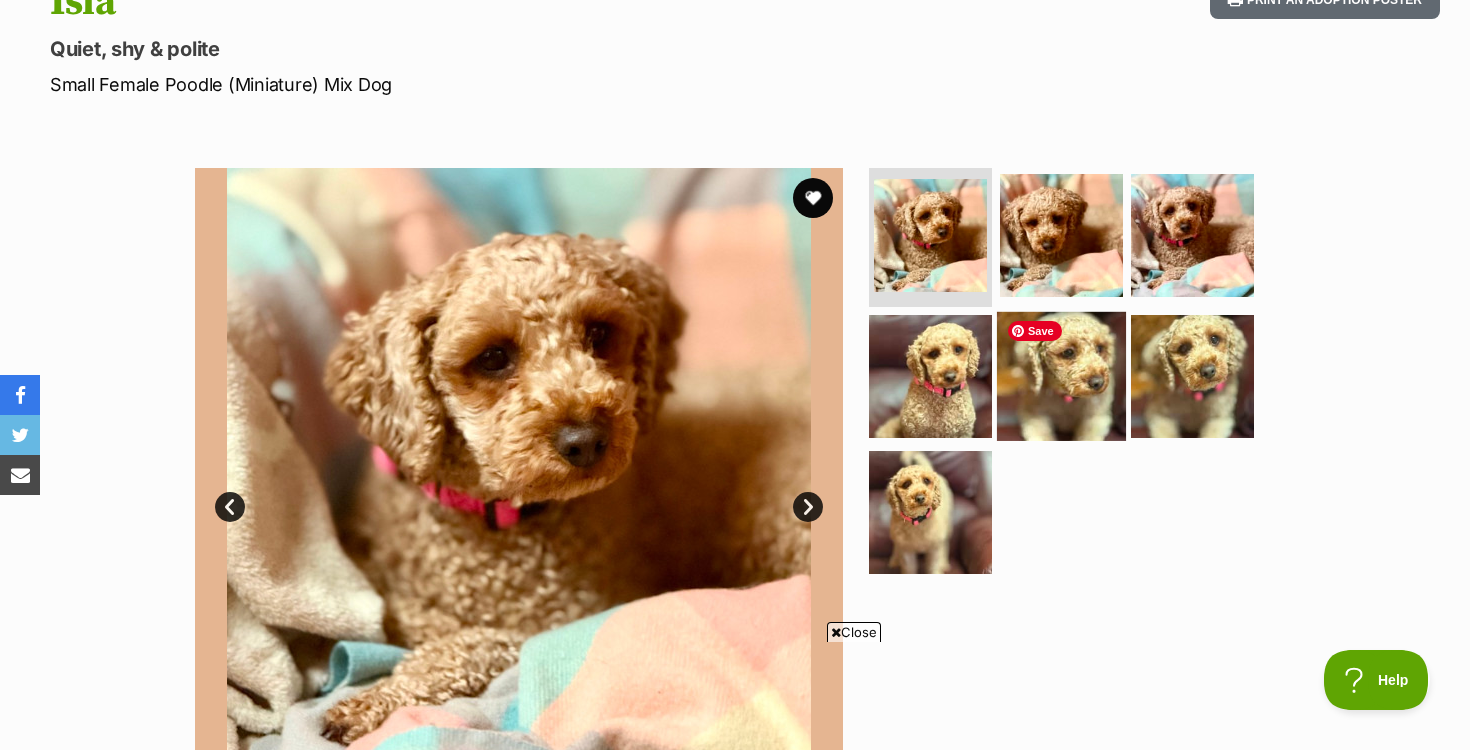 click at bounding box center [1061, 376] 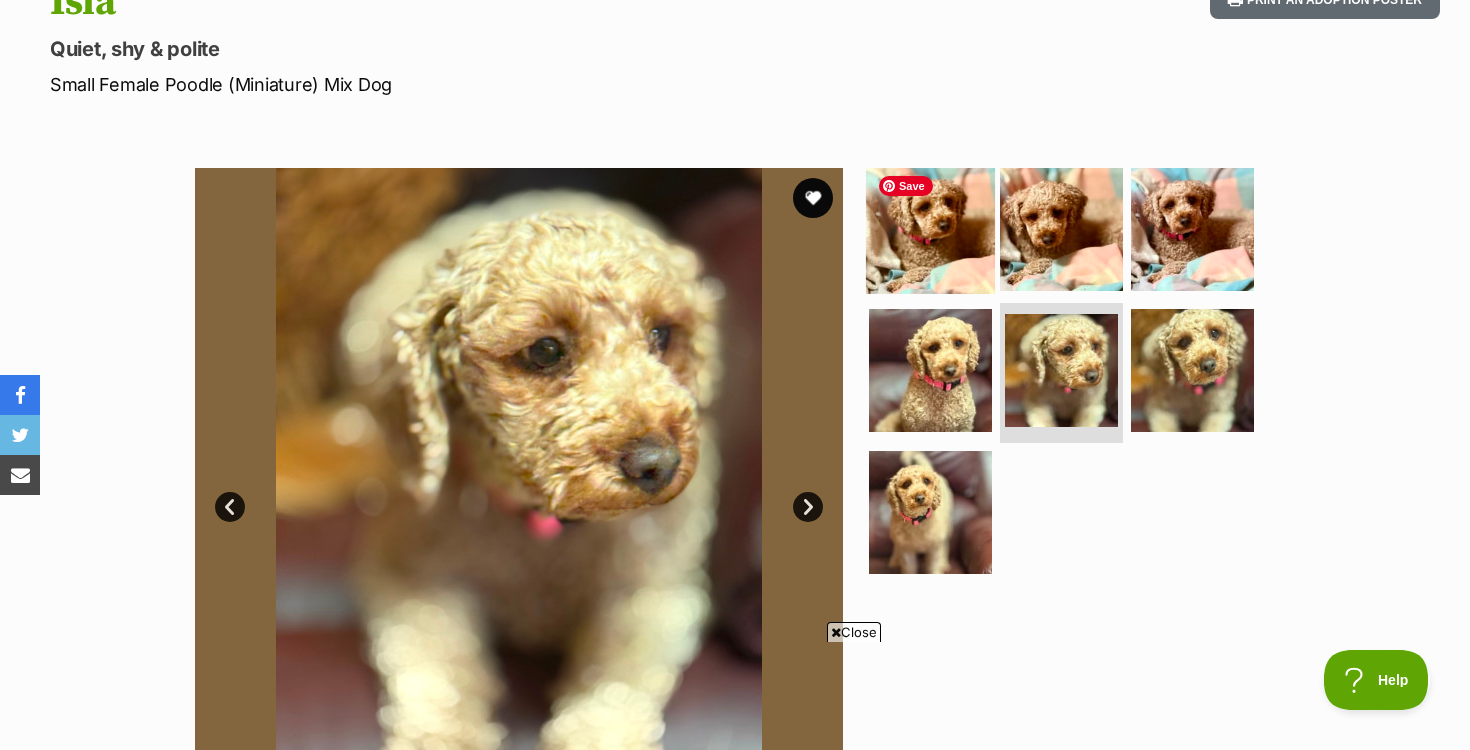 click at bounding box center (930, 228) 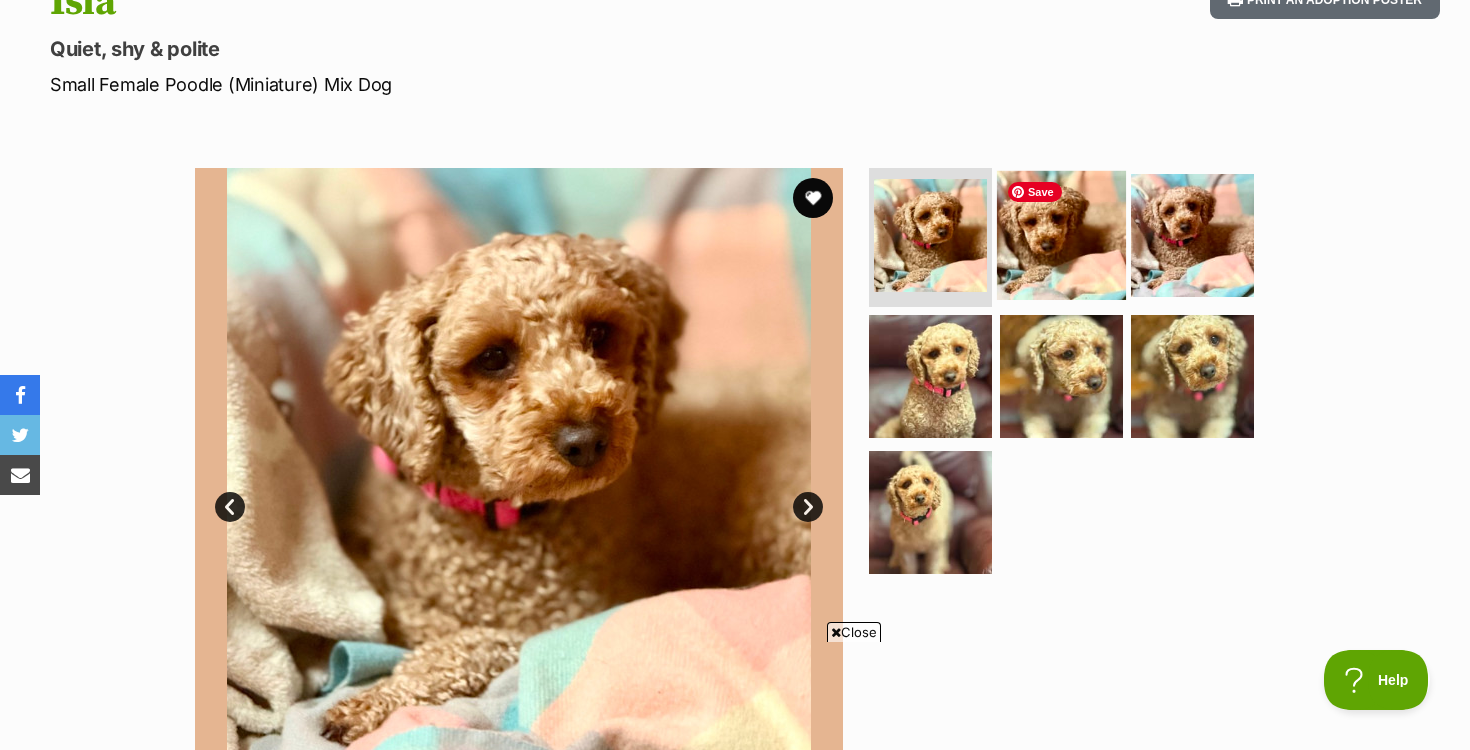 click at bounding box center (1061, 234) 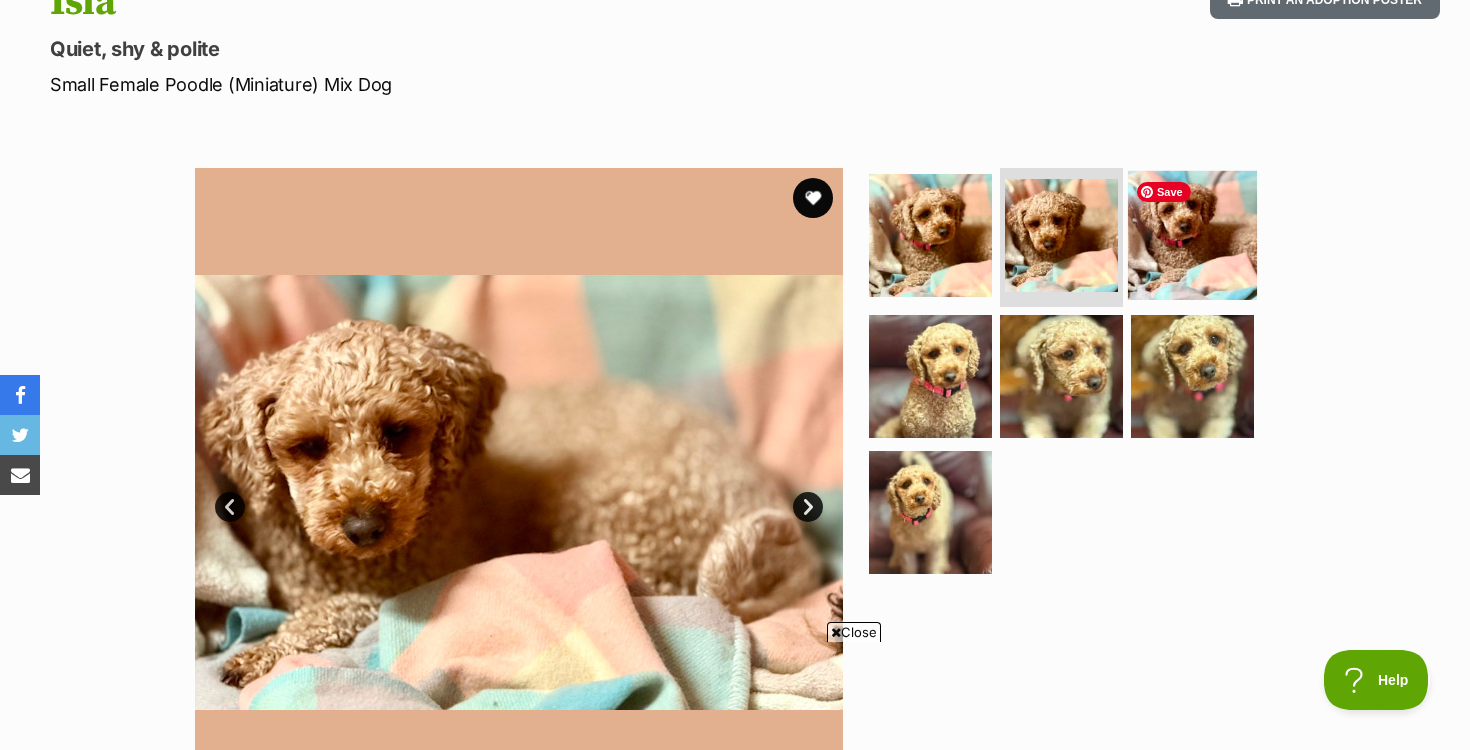 click at bounding box center (1192, 234) 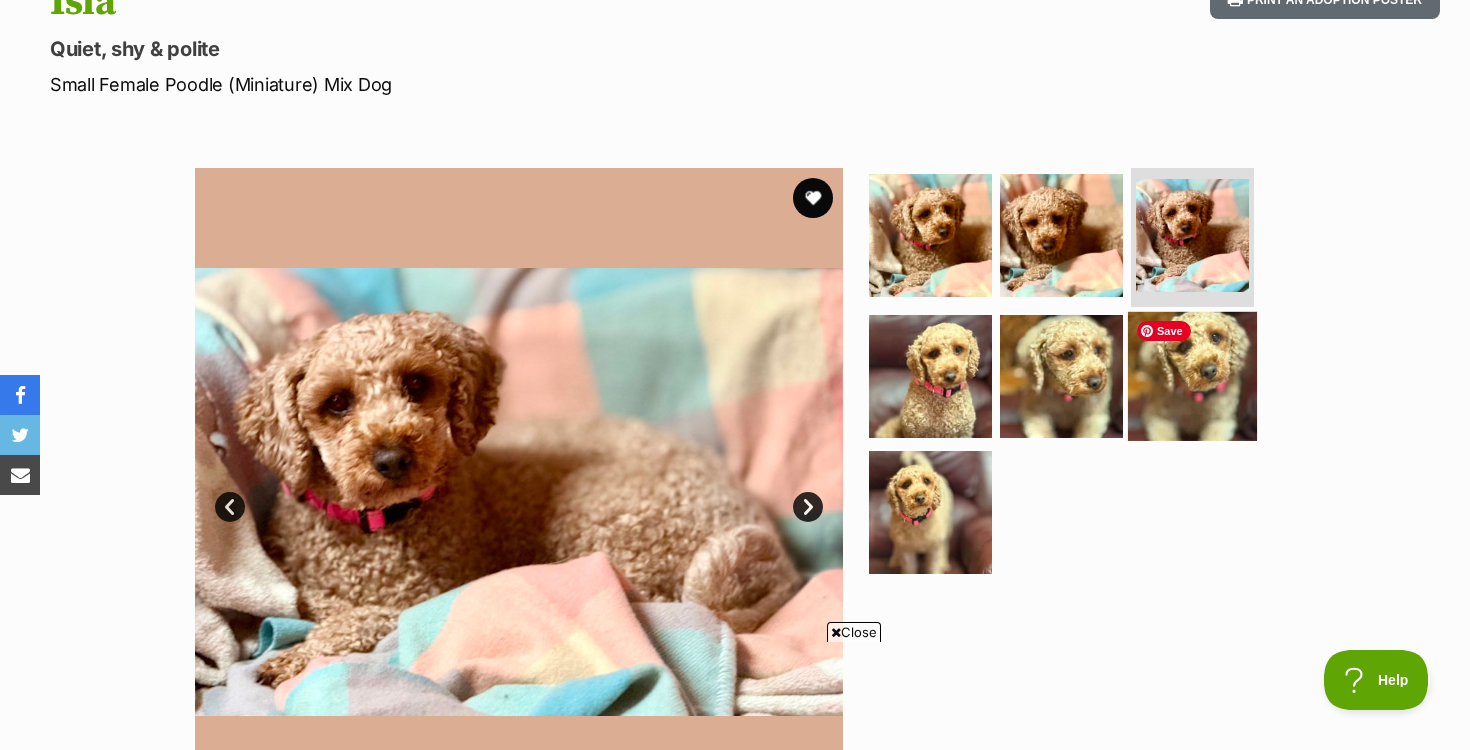 click at bounding box center (1192, 376) 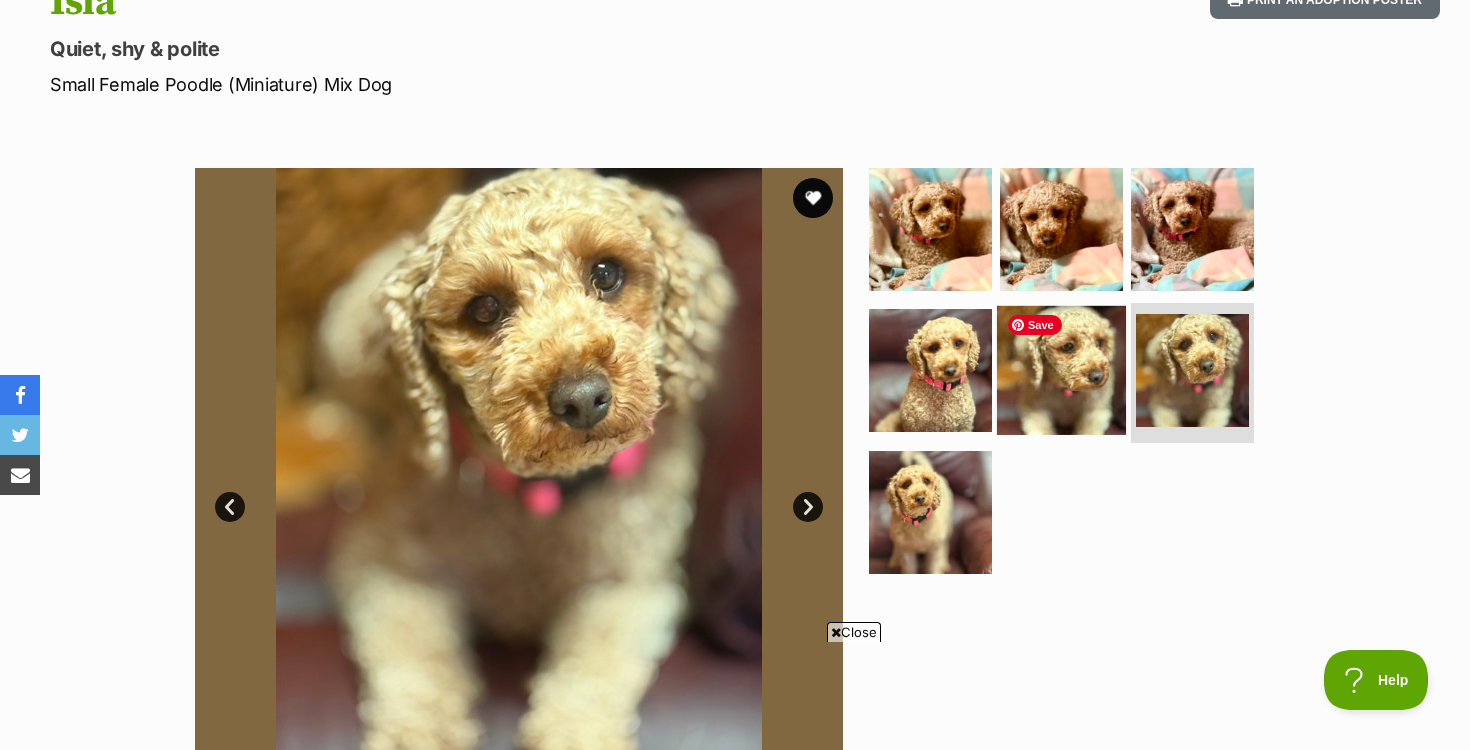 click at bounding box center [1061, 370] 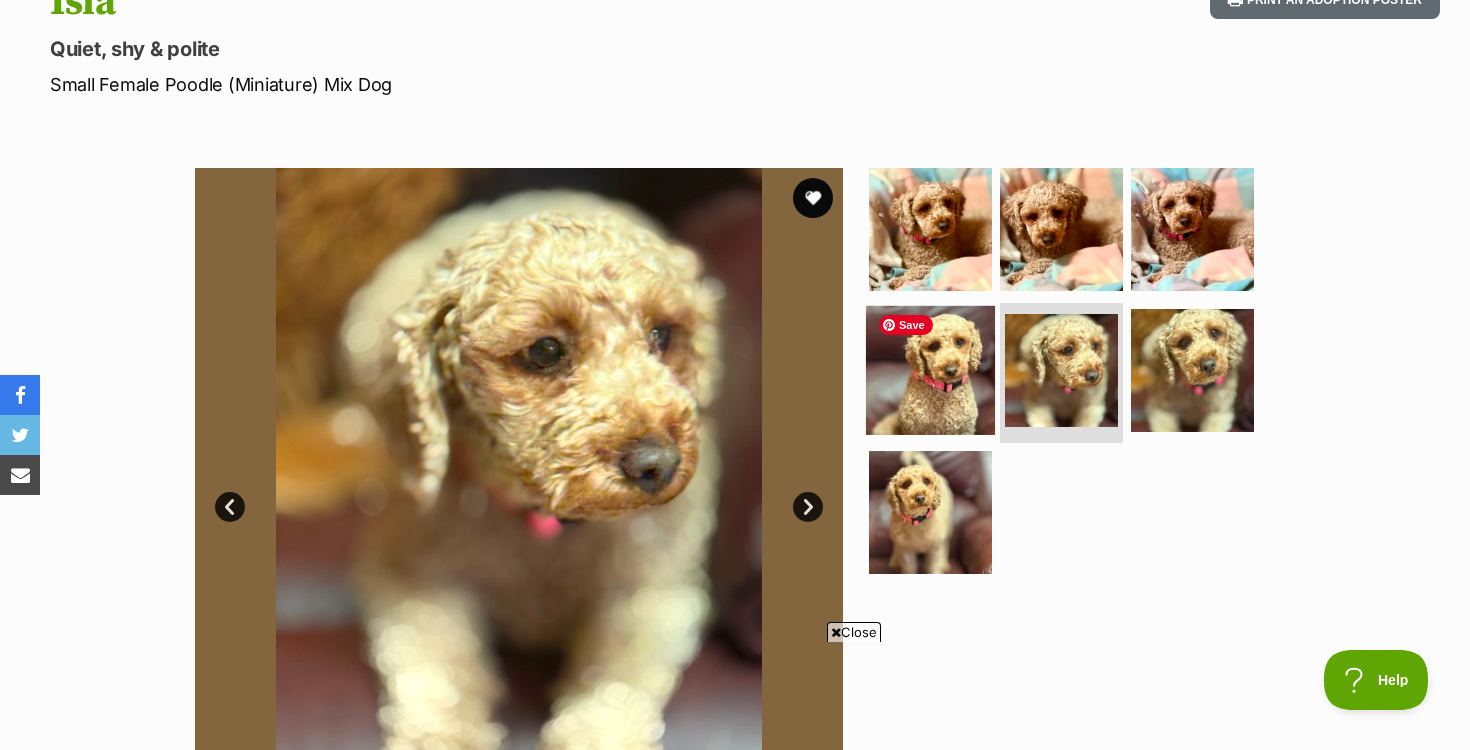 click at bounding box center [930, 370] 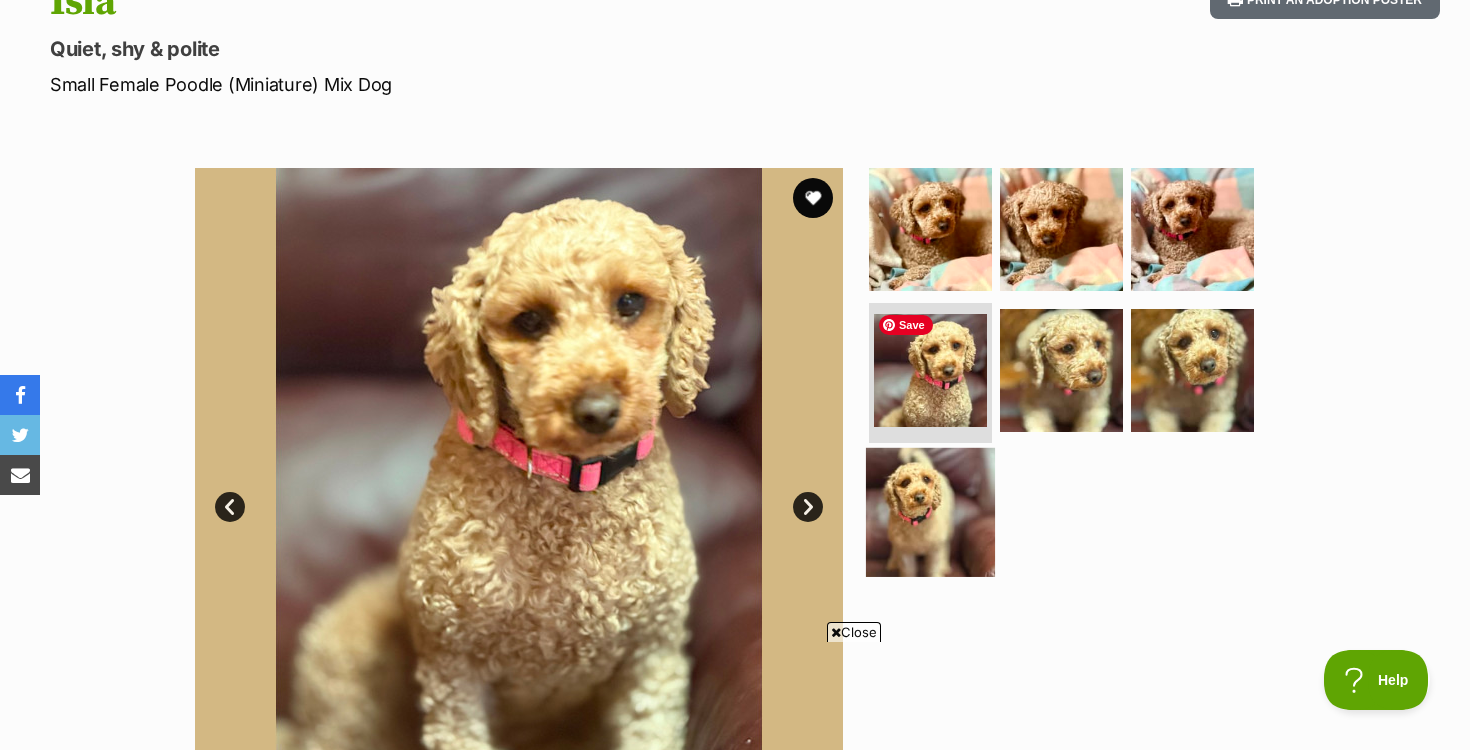 scroll, scrollTop: 0, scrollLeft: 0, axis: both 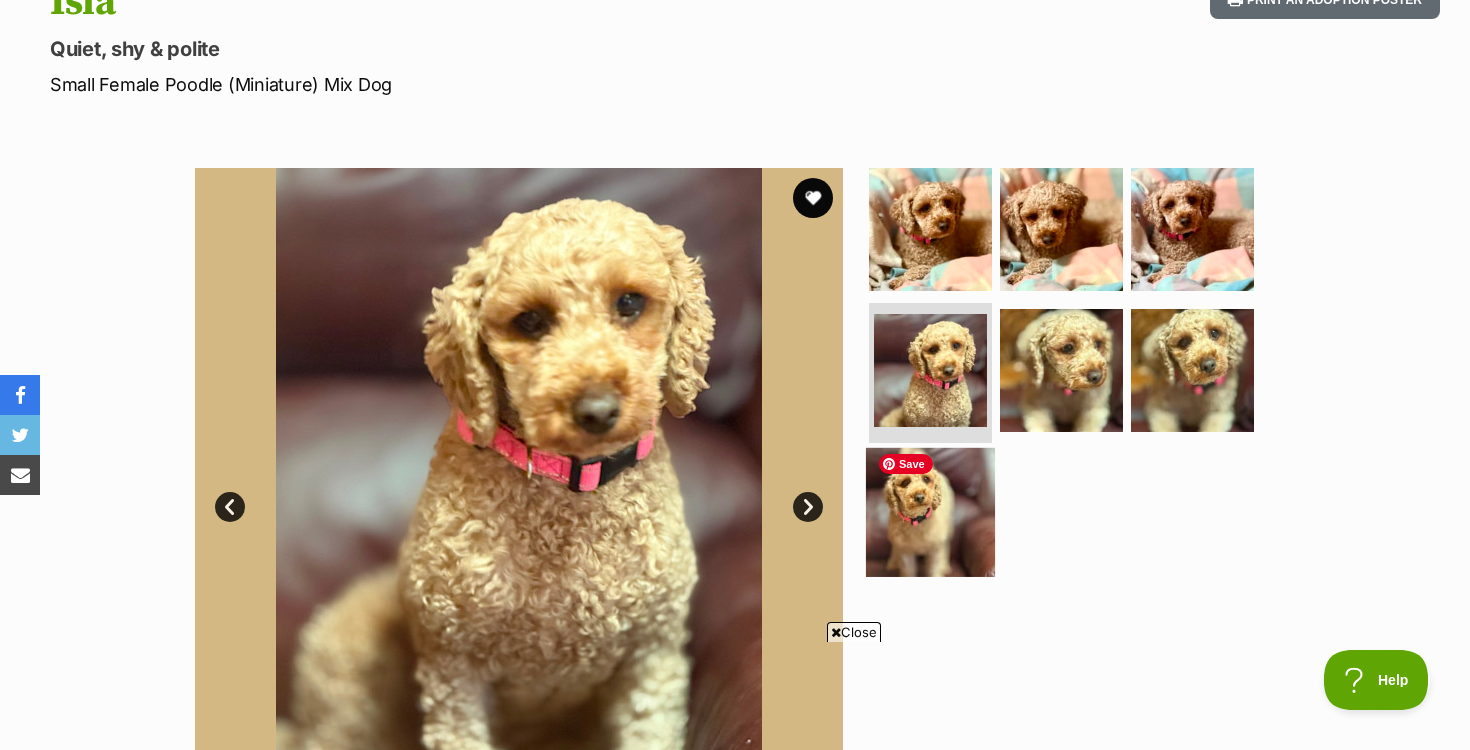 click at bounding box center [930, 512] 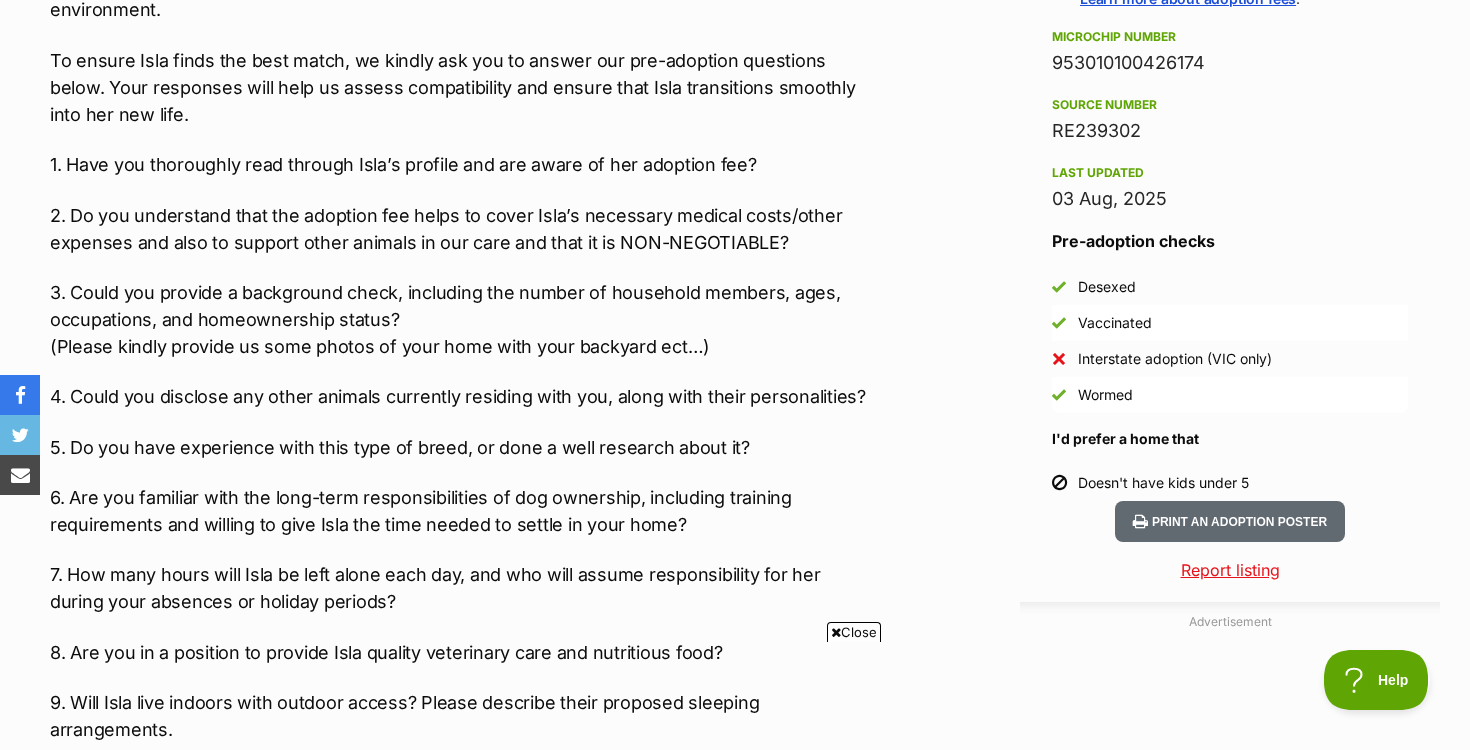 scroll, scrollTop: 1609, scrollLeft: 0, axis: vertical 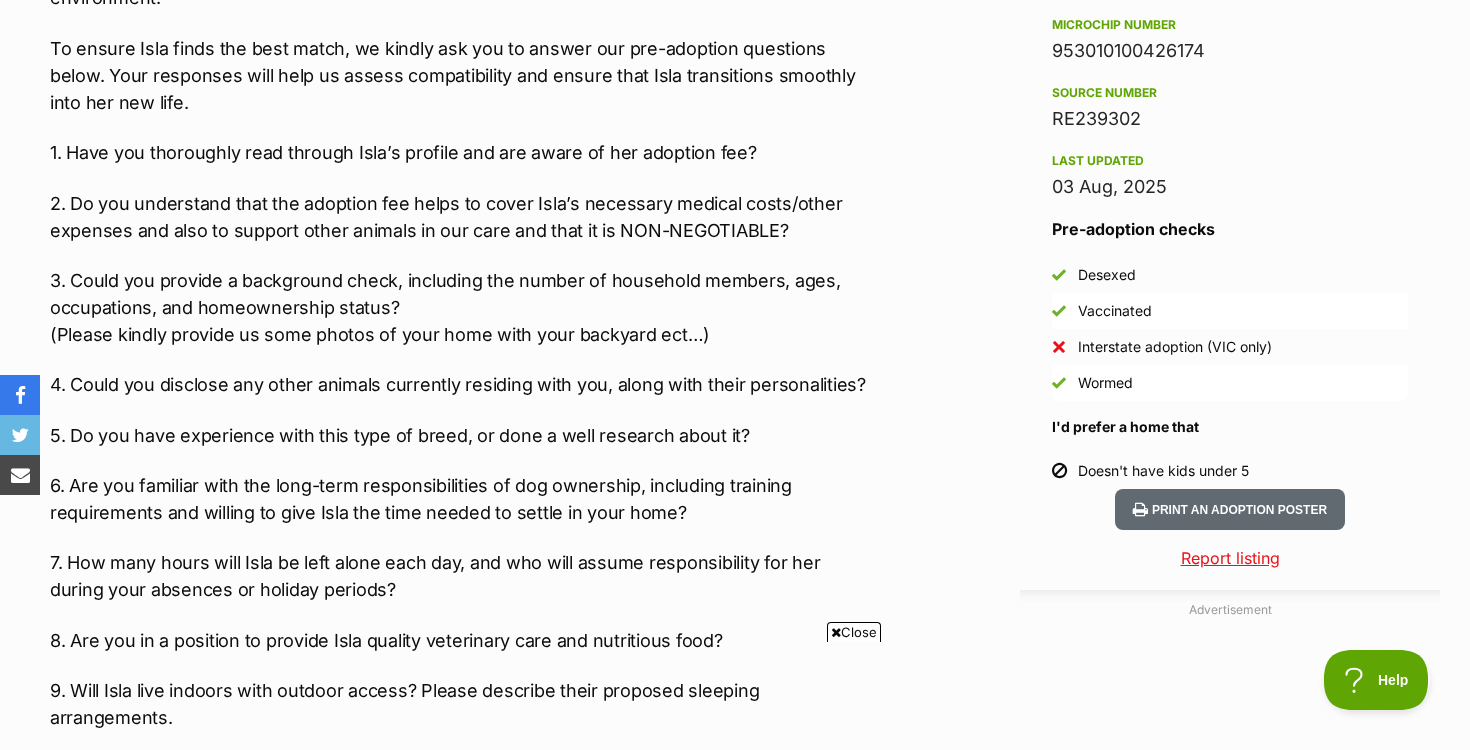 click on "Close" at bounding box center [854, 632] 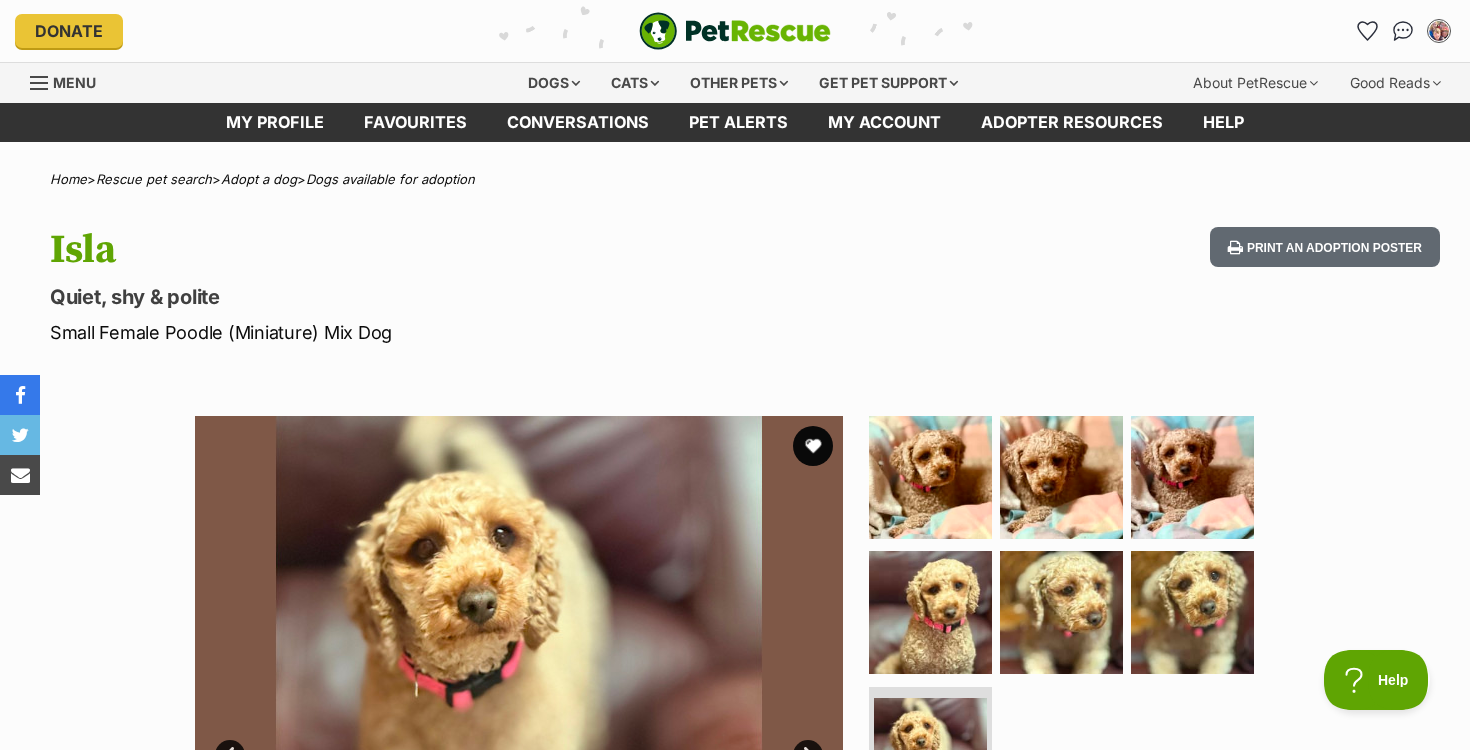 scroll, scrollTop: 0, scrollLeft: 0, axis: both 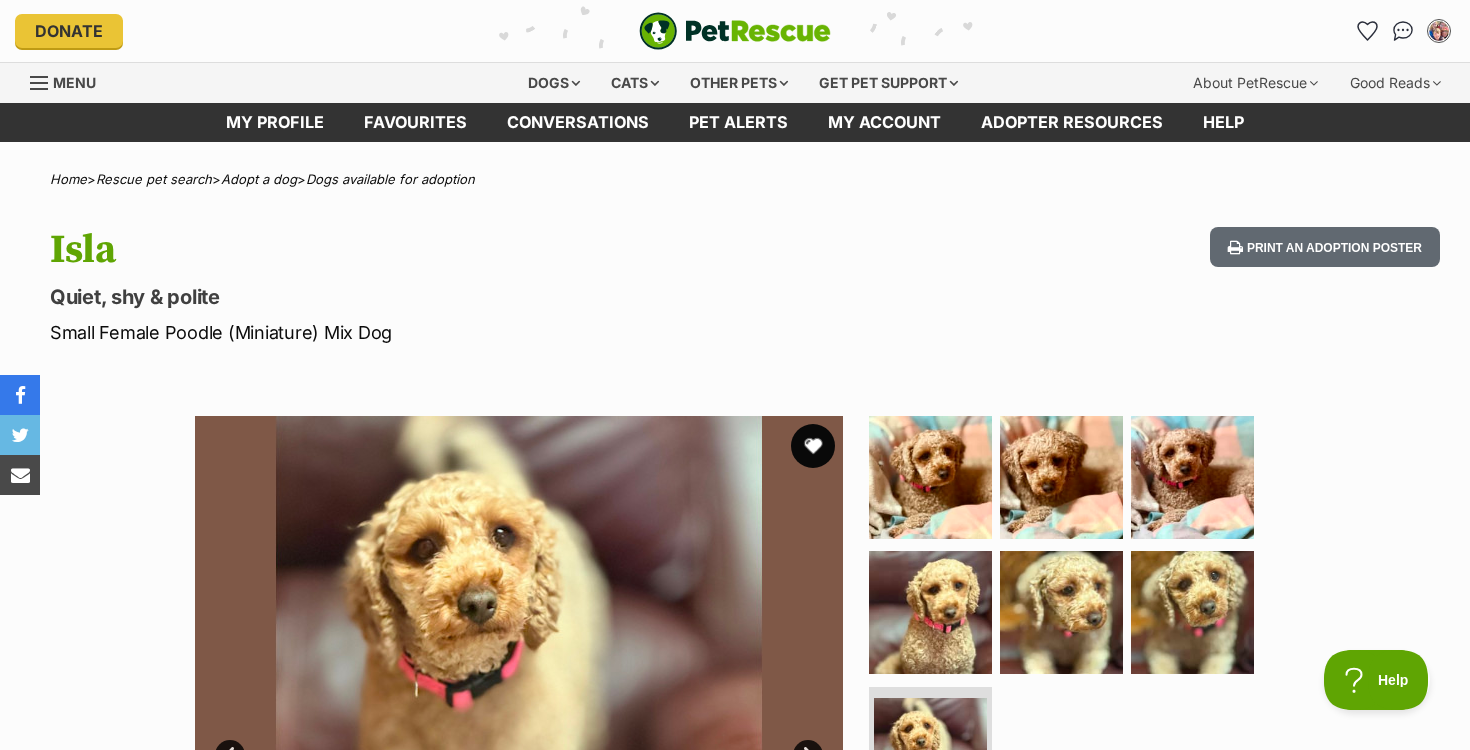 click at bounding box center (813, 446) 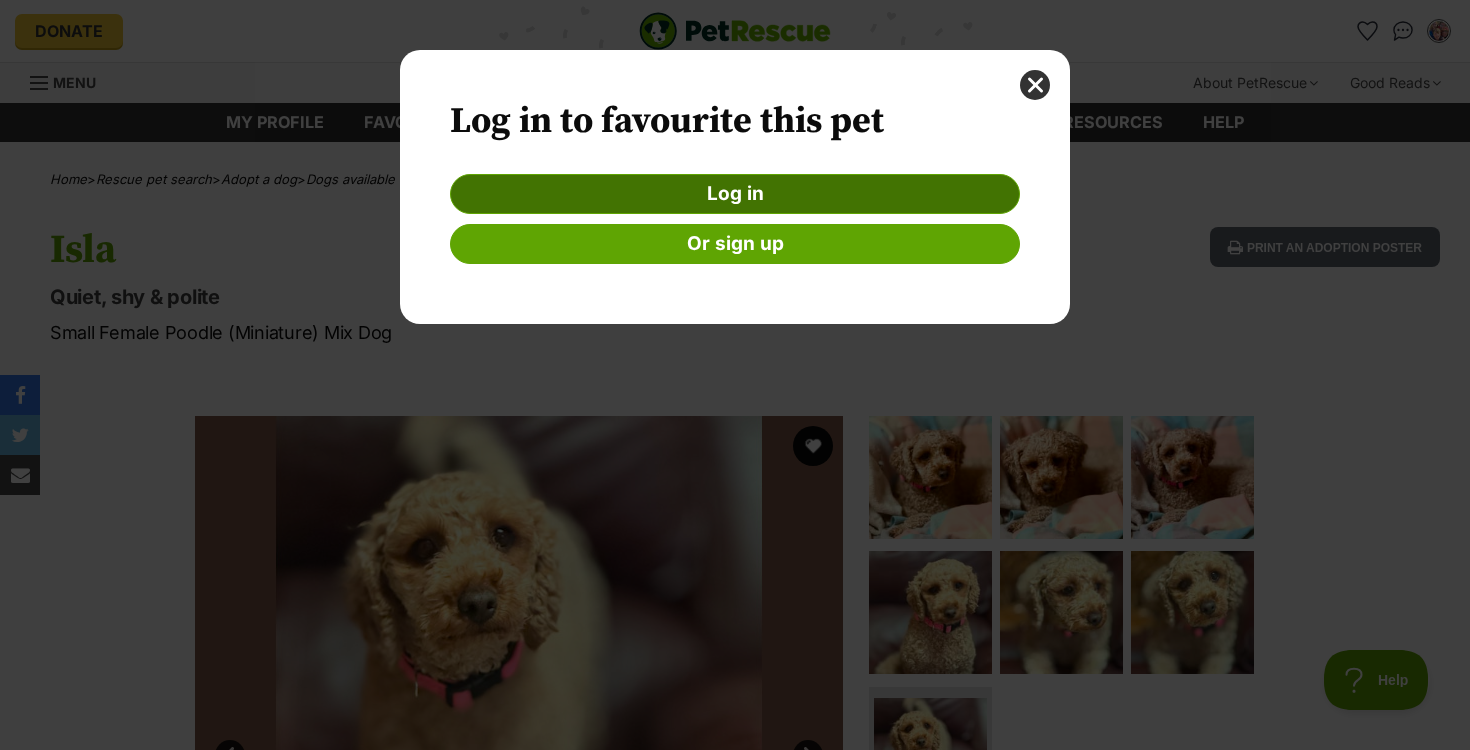 click on "Log in" at bounding box center (735, 194) 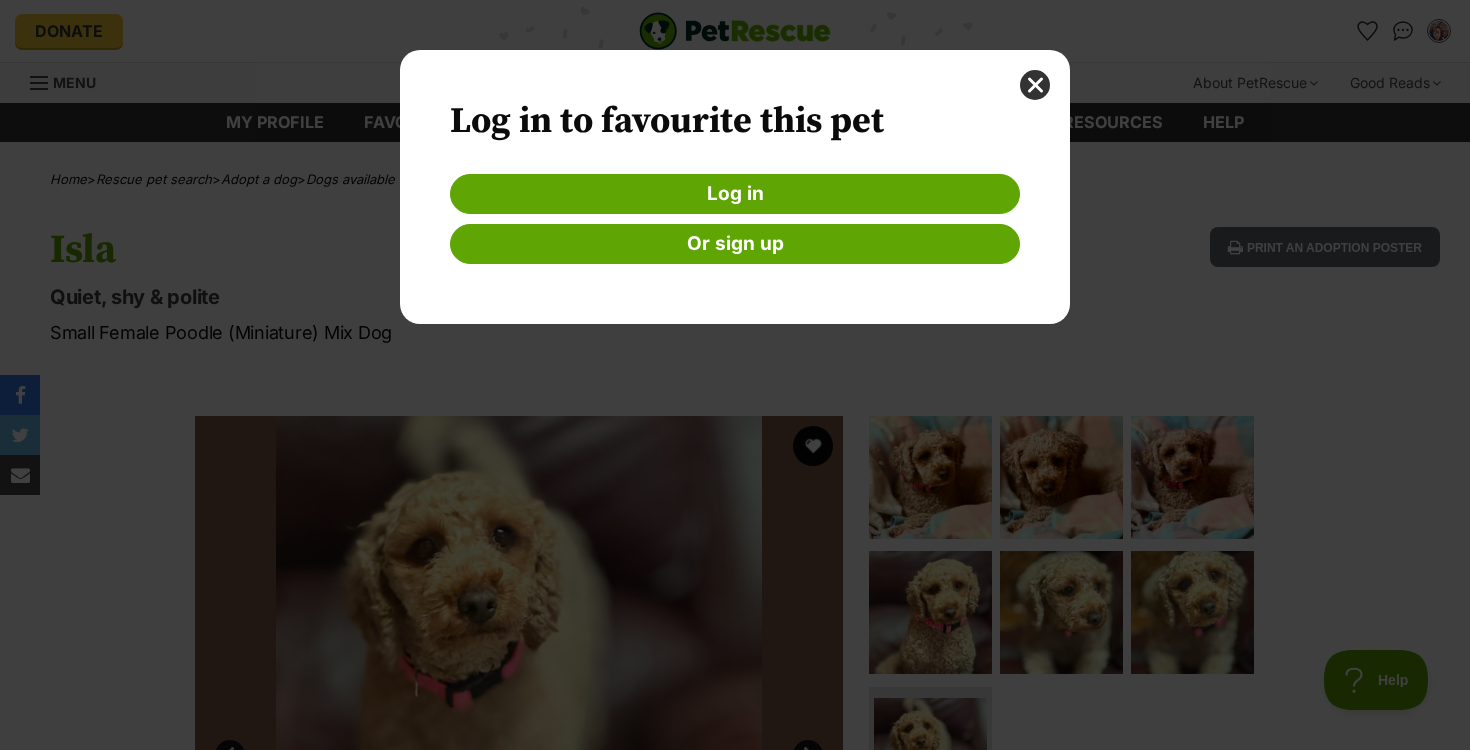 click on "Log in to favourite this pet
Log in
Or sign up" at bounding box center (735, 375) 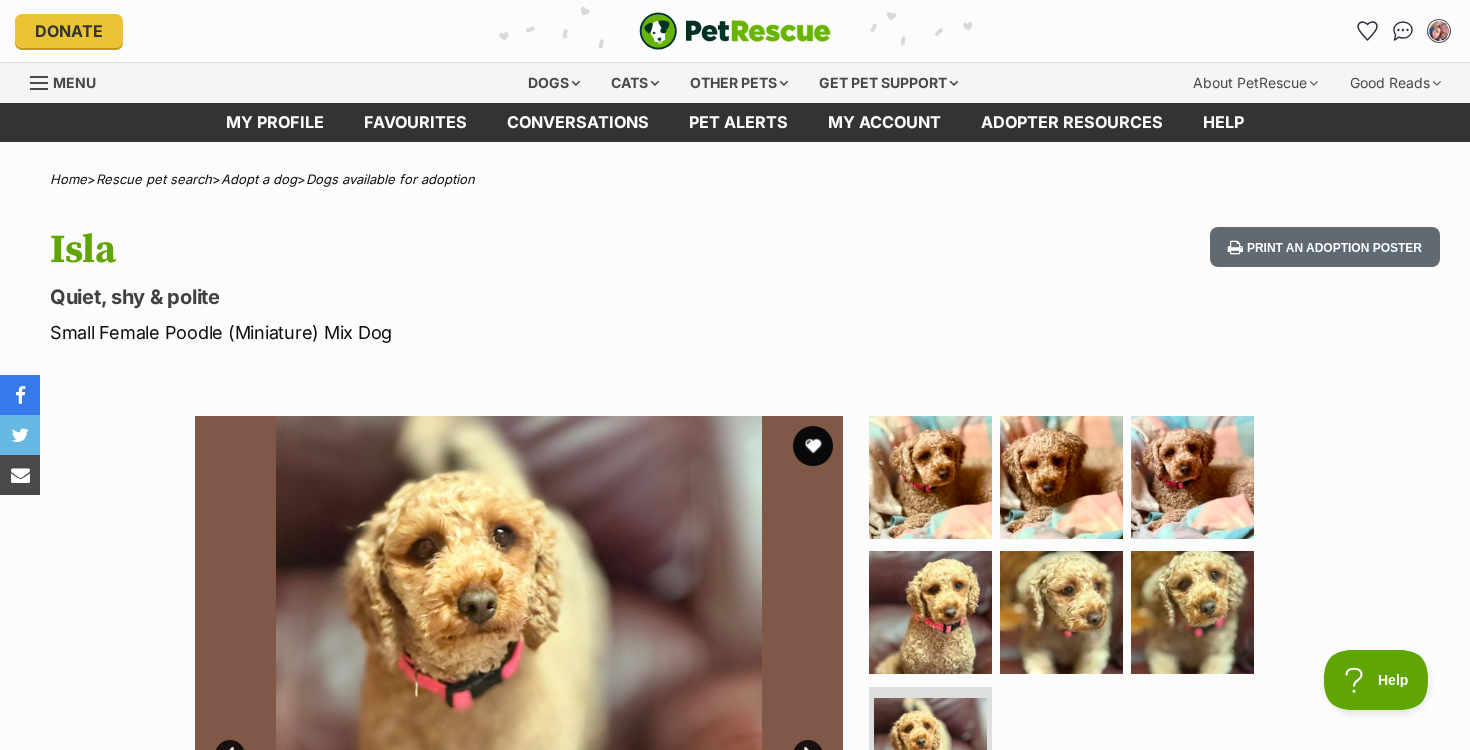 click at bounding box center (1439, 31) 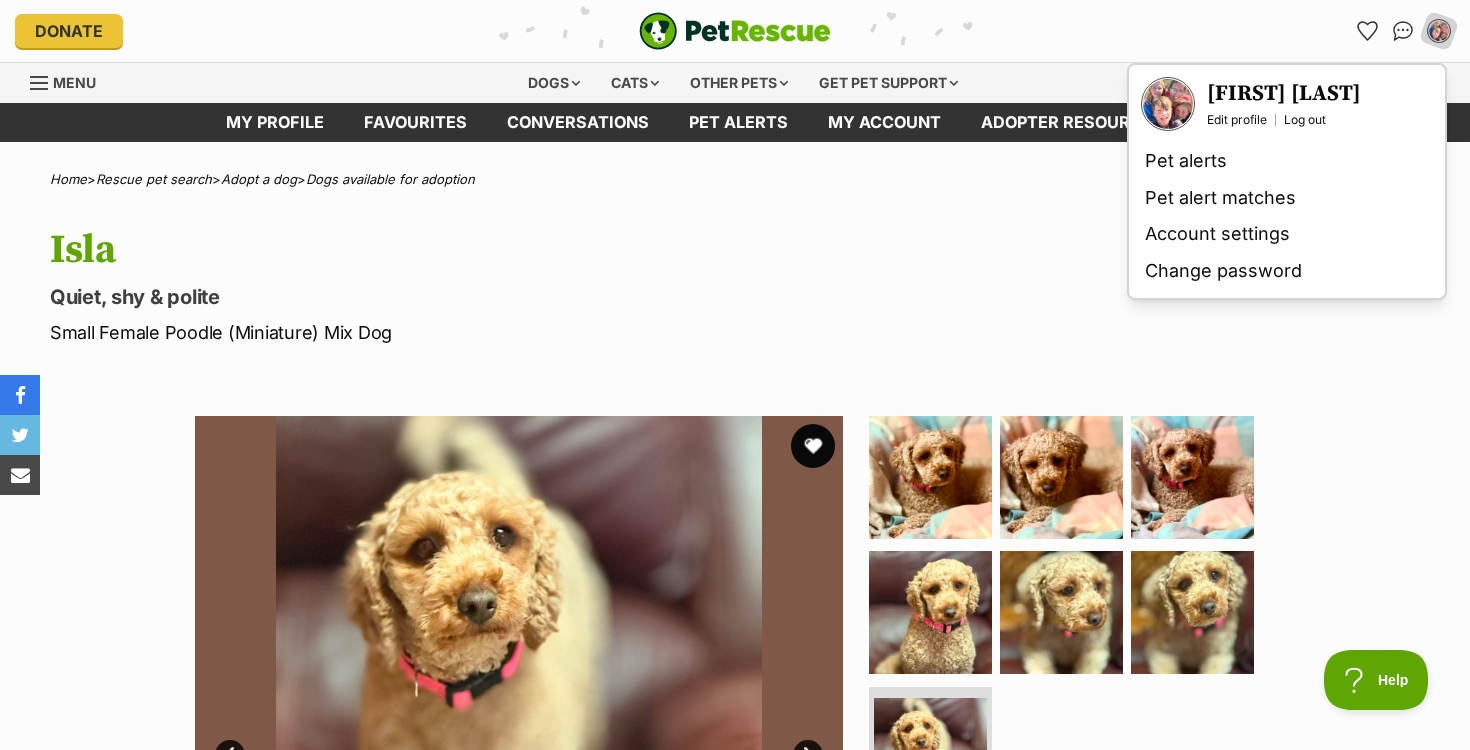 click at bounding box center (813, 446) 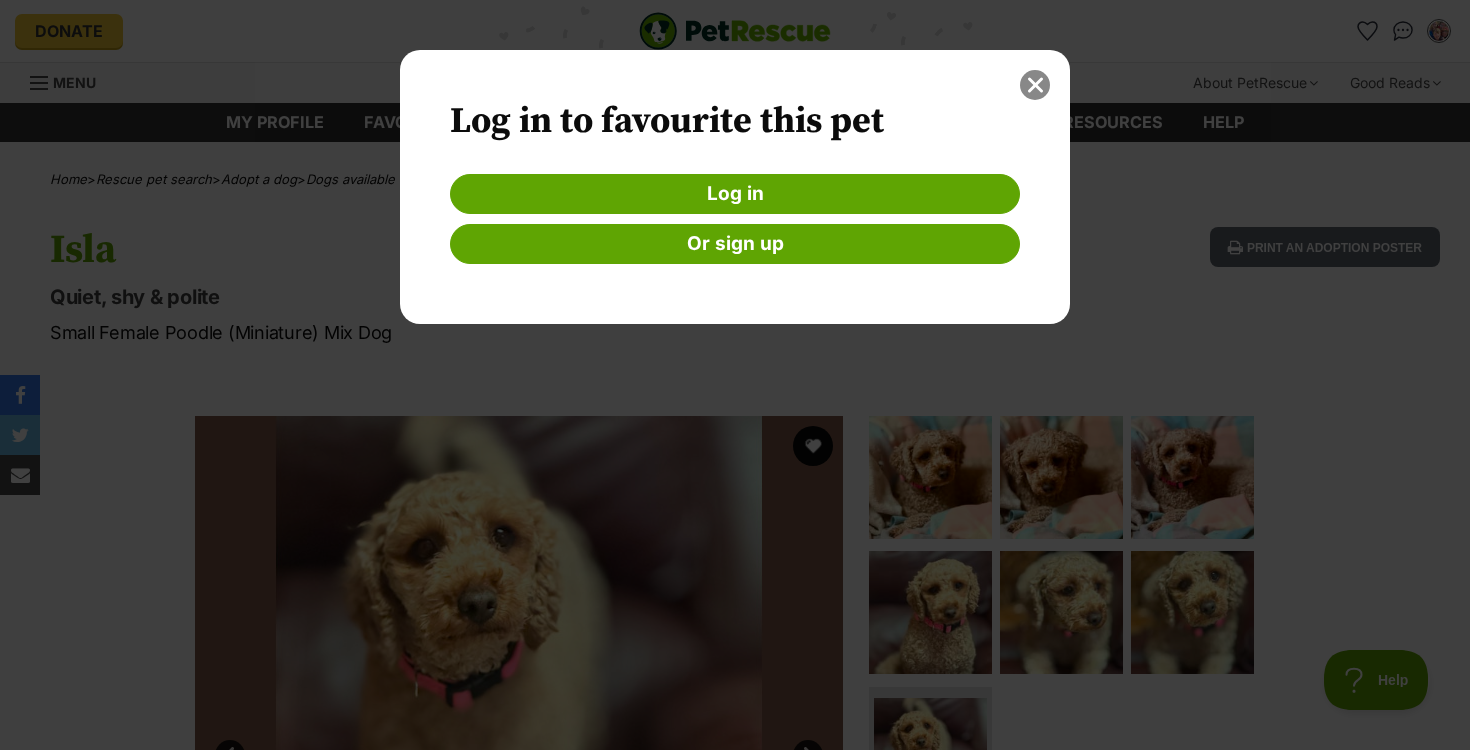 click at bounding box center (1035, 85) 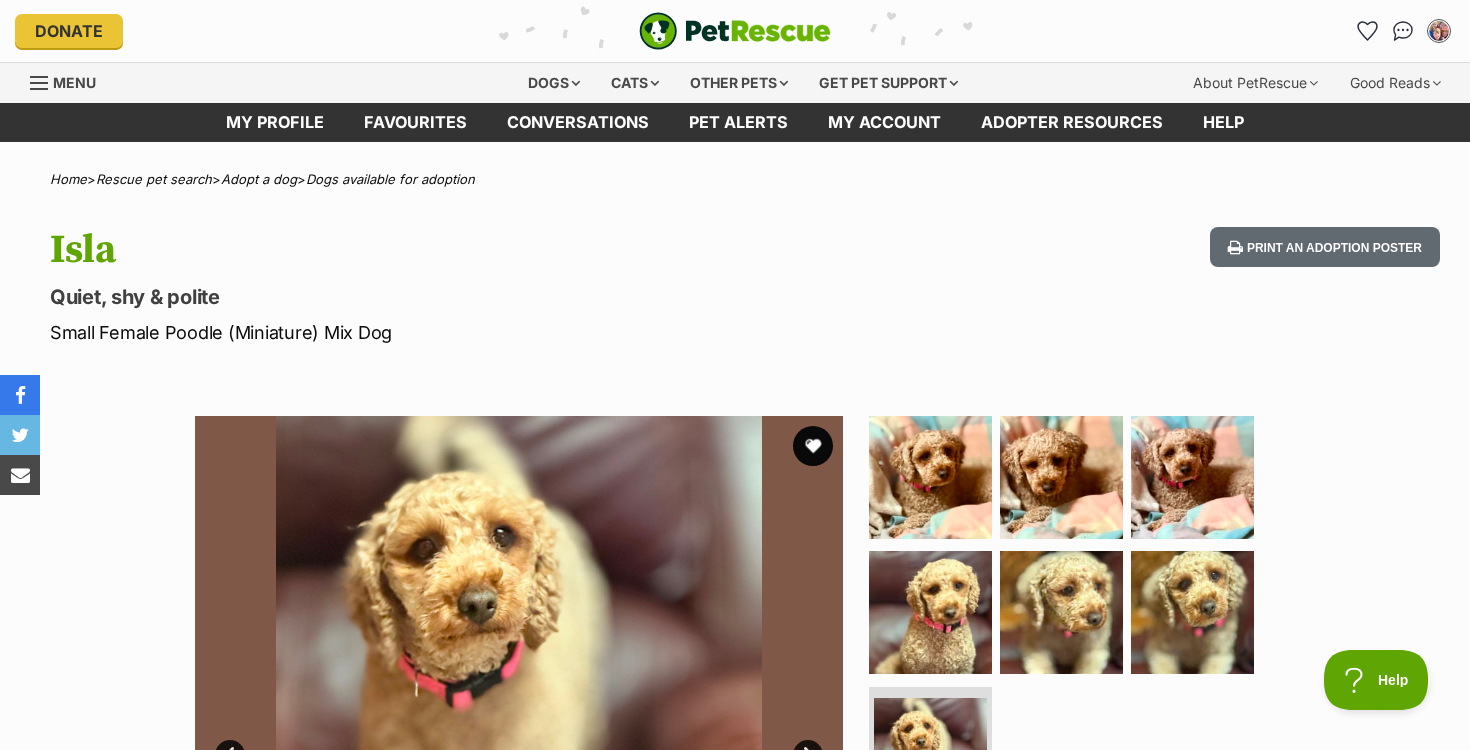 scroll, scrollTop: 0, scrollLeft: 0, axis: both 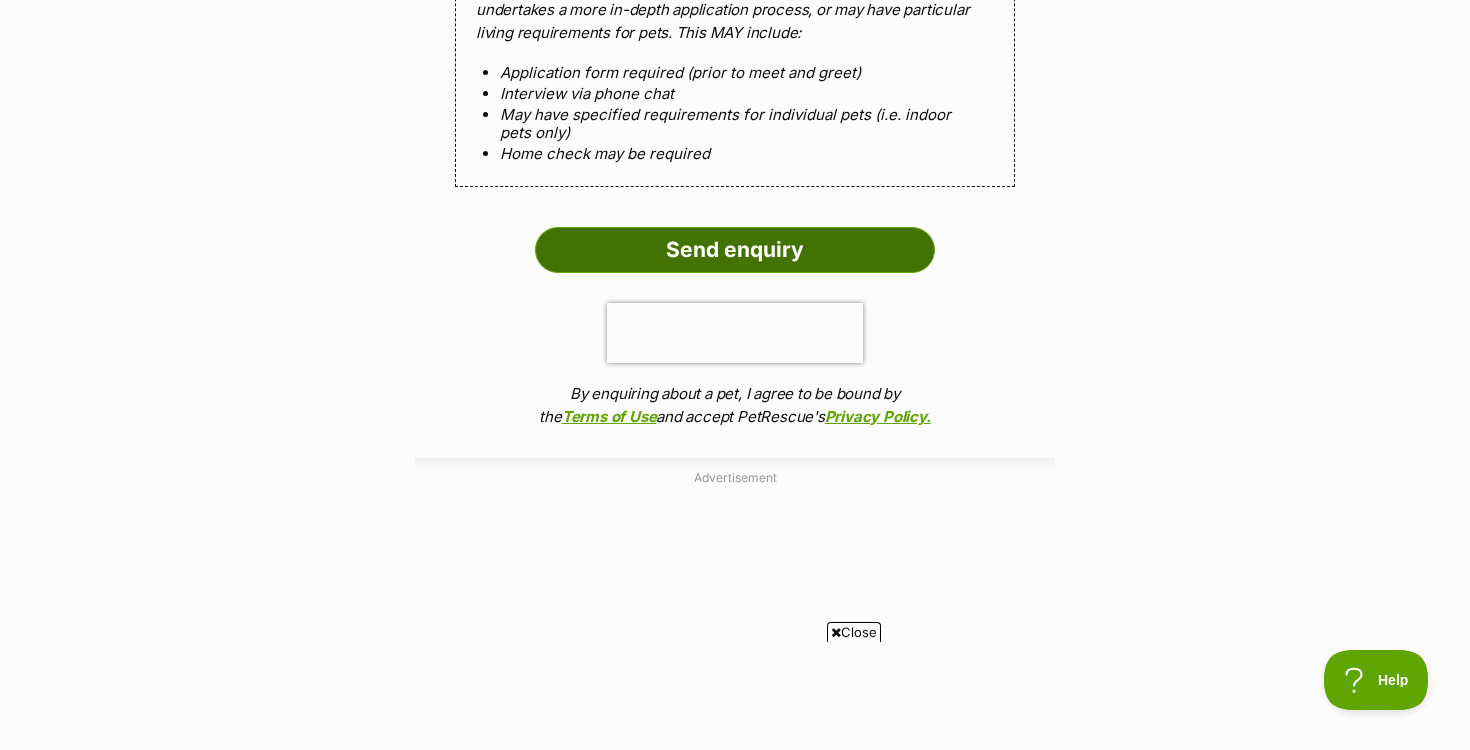 click on "Send enquiry" at bounding box center (735, 250) 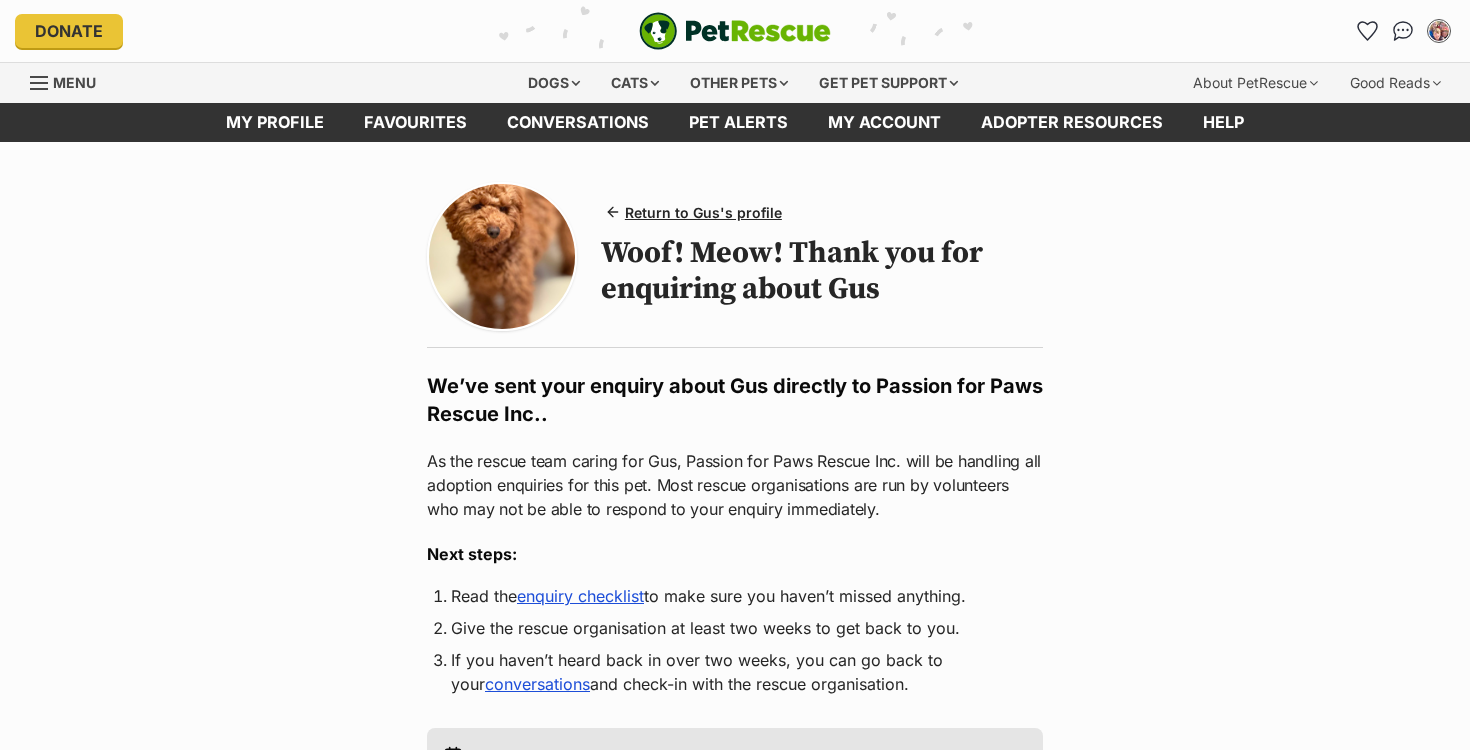 scroll, scrollTop: 0, scrollLeft: 0, axis: both 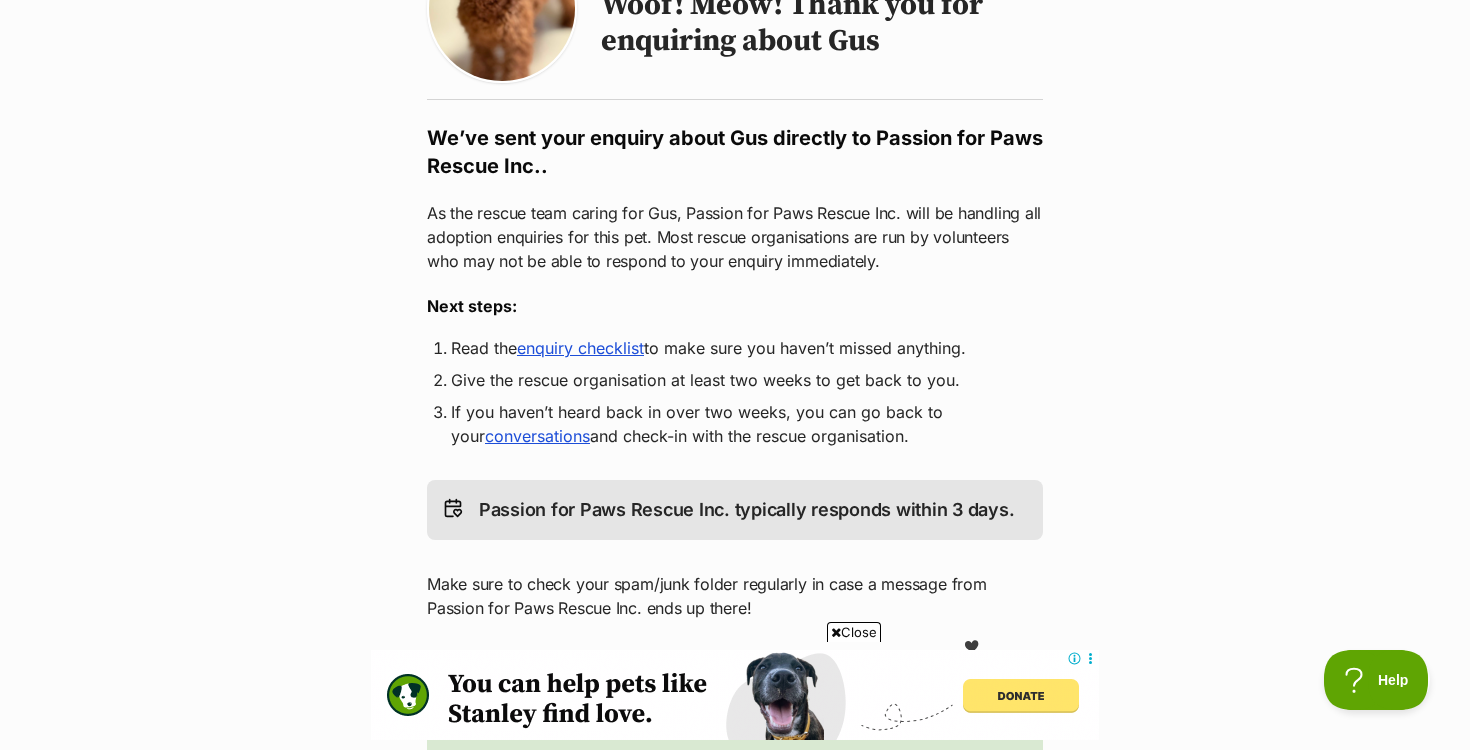 click on "enquiry checklist" at bounding box center [580, 348] 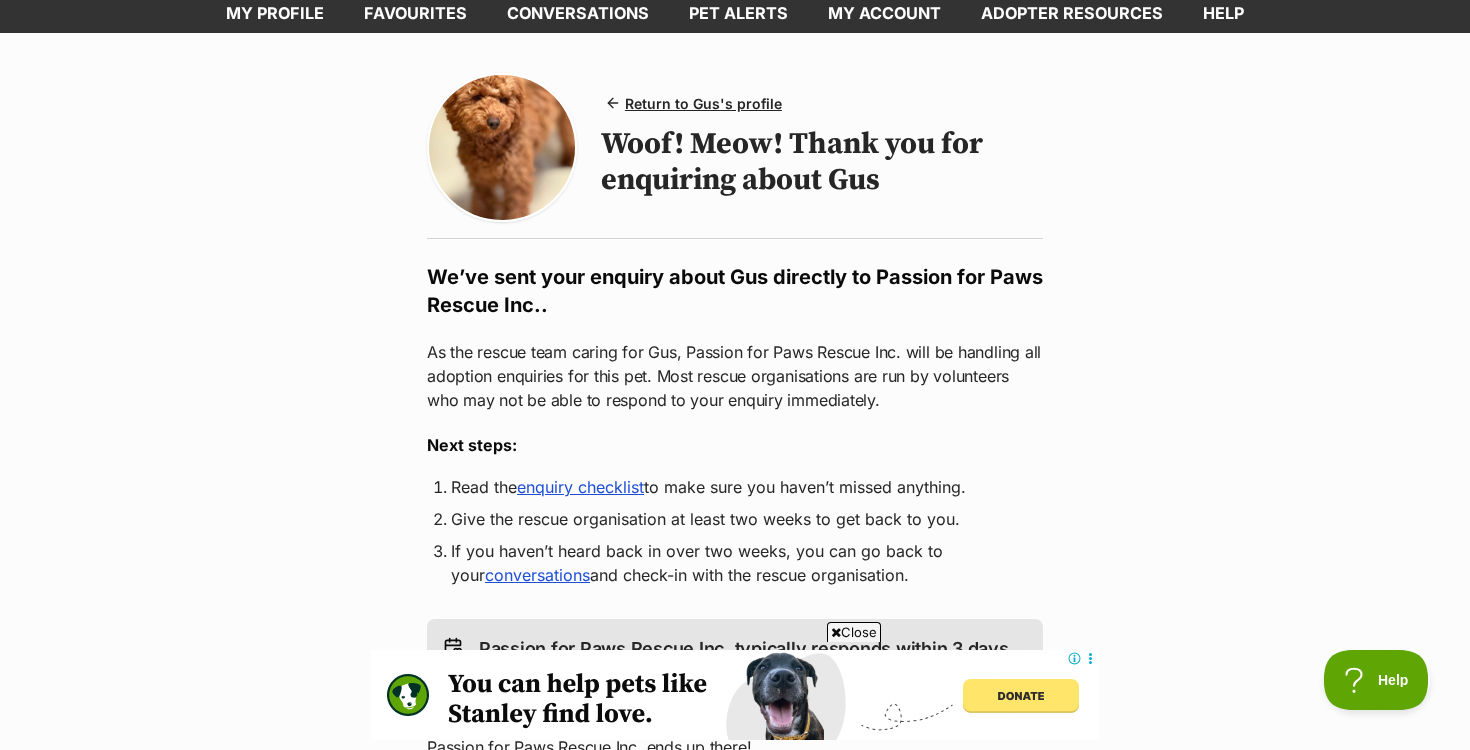 scroll, scrollTop: 56, scrollLeft: 0, axis: vertical 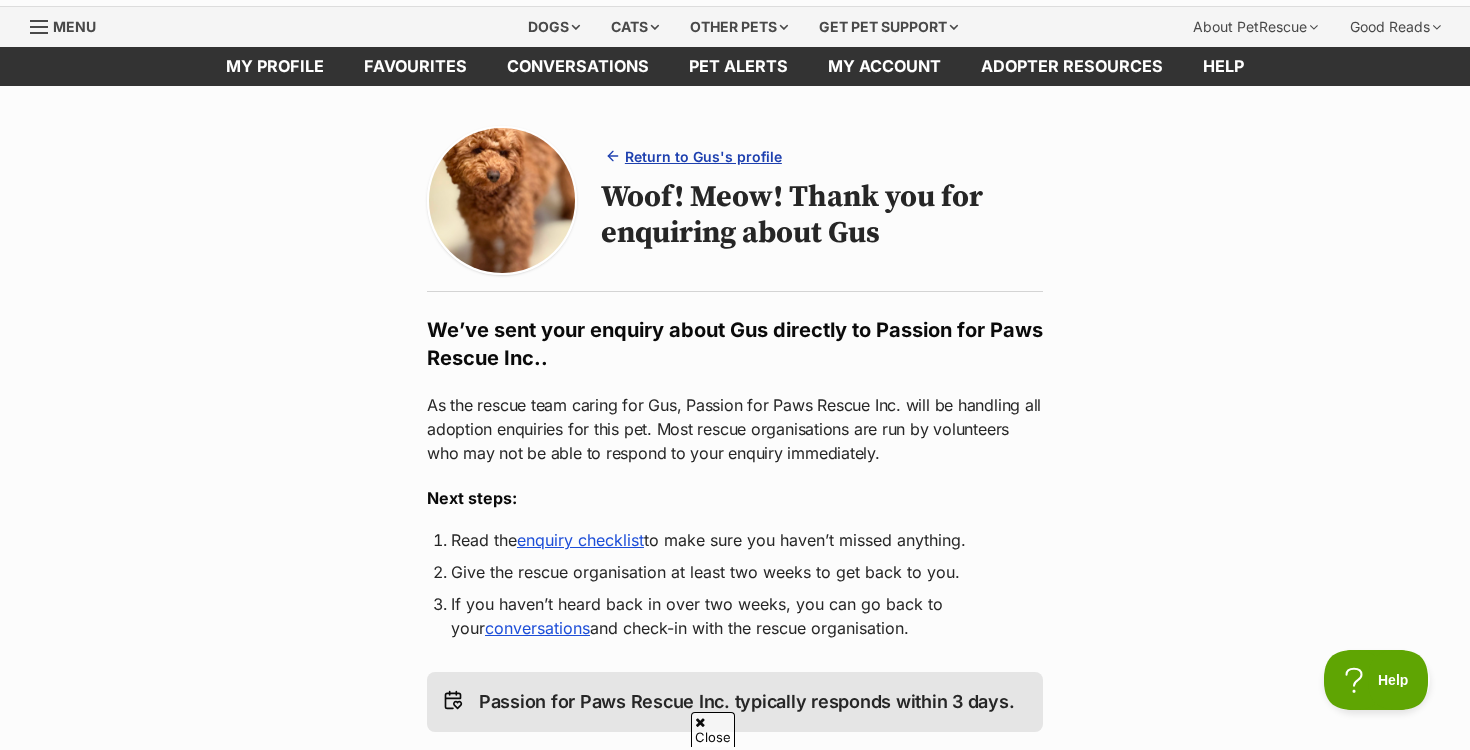 click on "Return to Gus's profile" at bounding box center [703, 156] 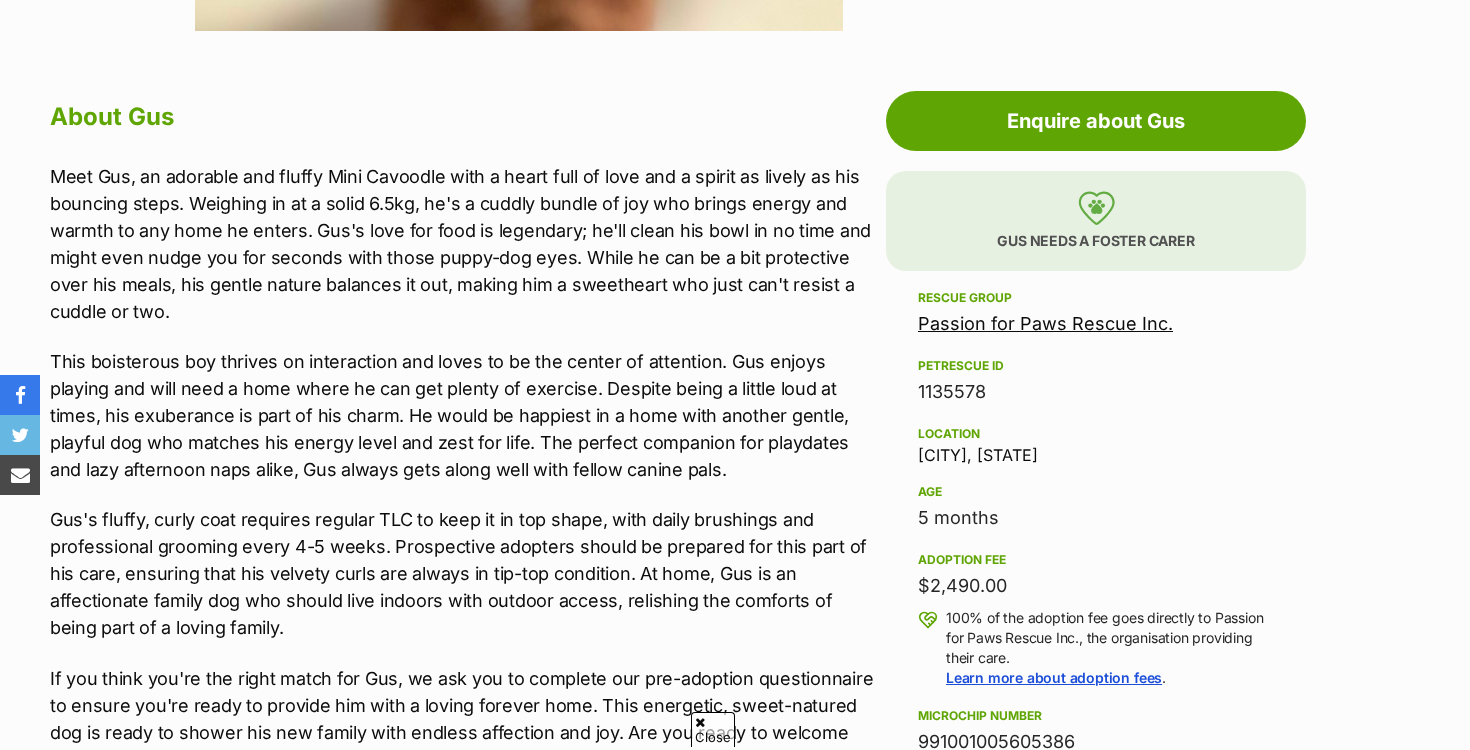 scroll, scrollTop: 1174, scrollLeft: 0, axis: vertical 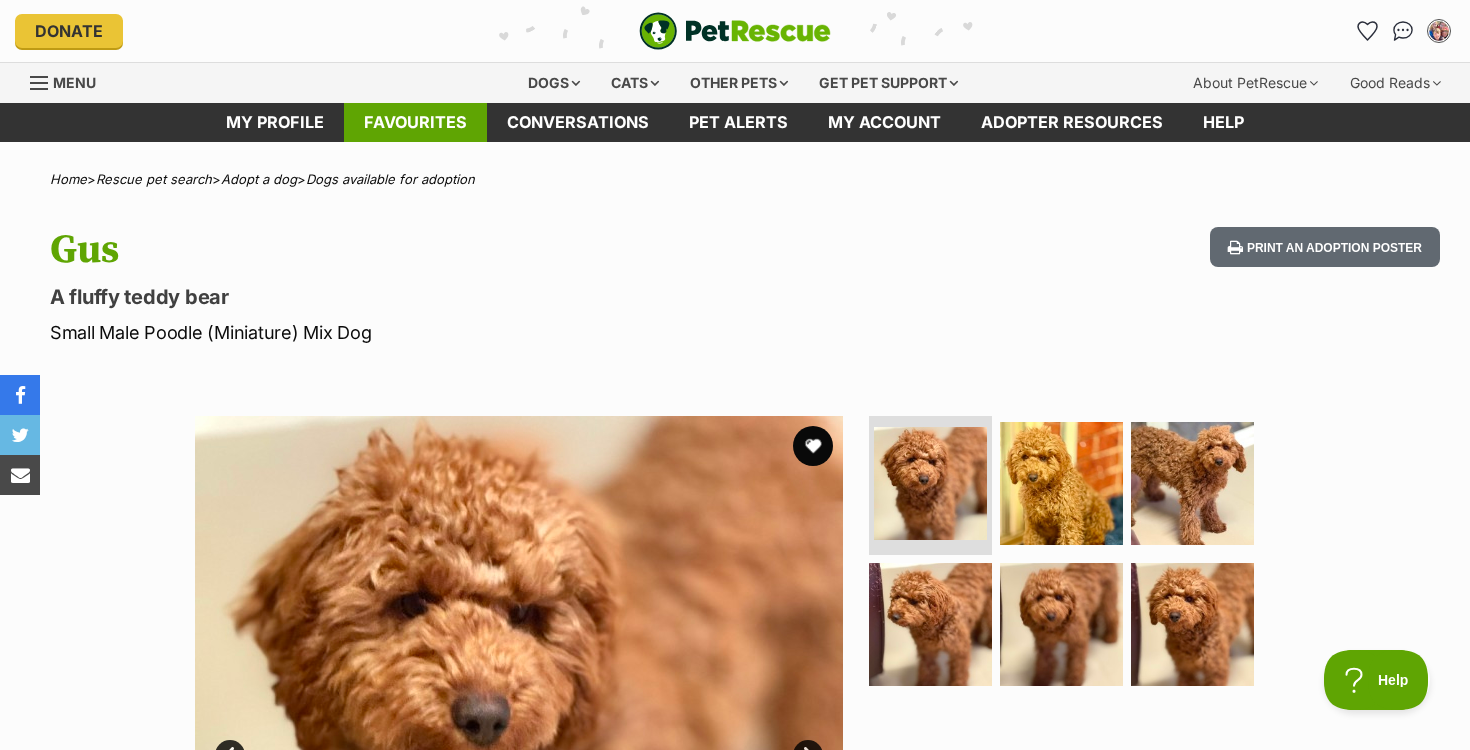 click on "Favourites" at bounding box center [415, 122] 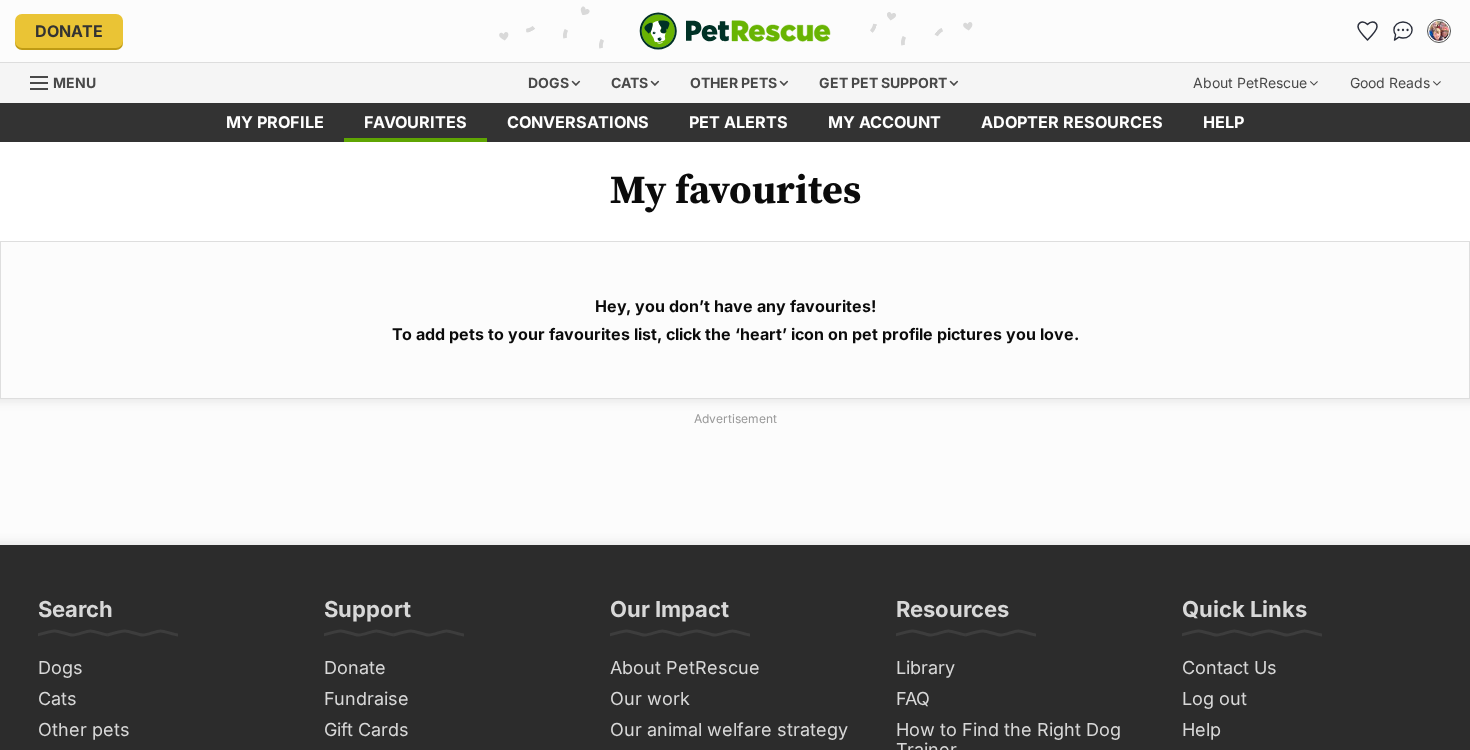 scroll, scrollTop: 0, scrollLeft: 0, axis: both 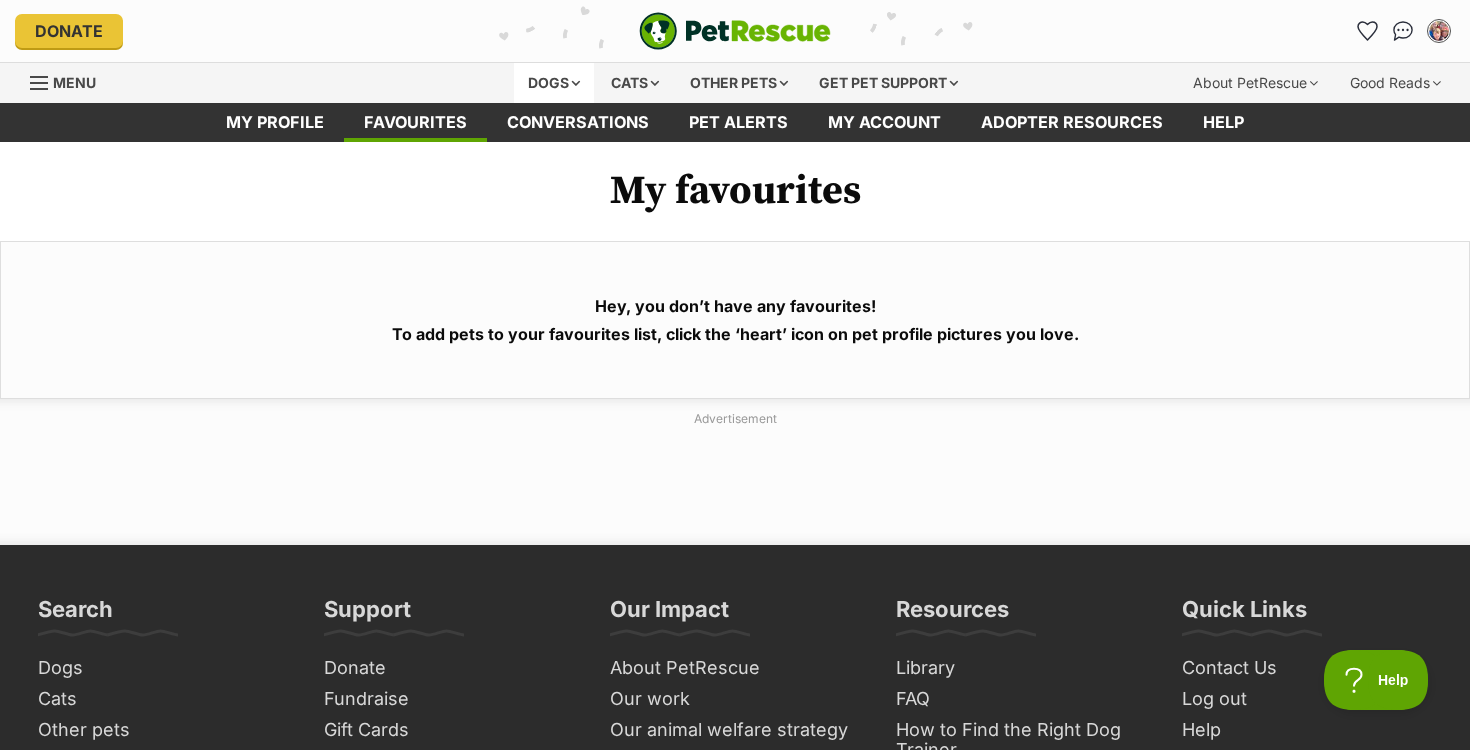 click on "Dogs" at bounding box center (554, 83) 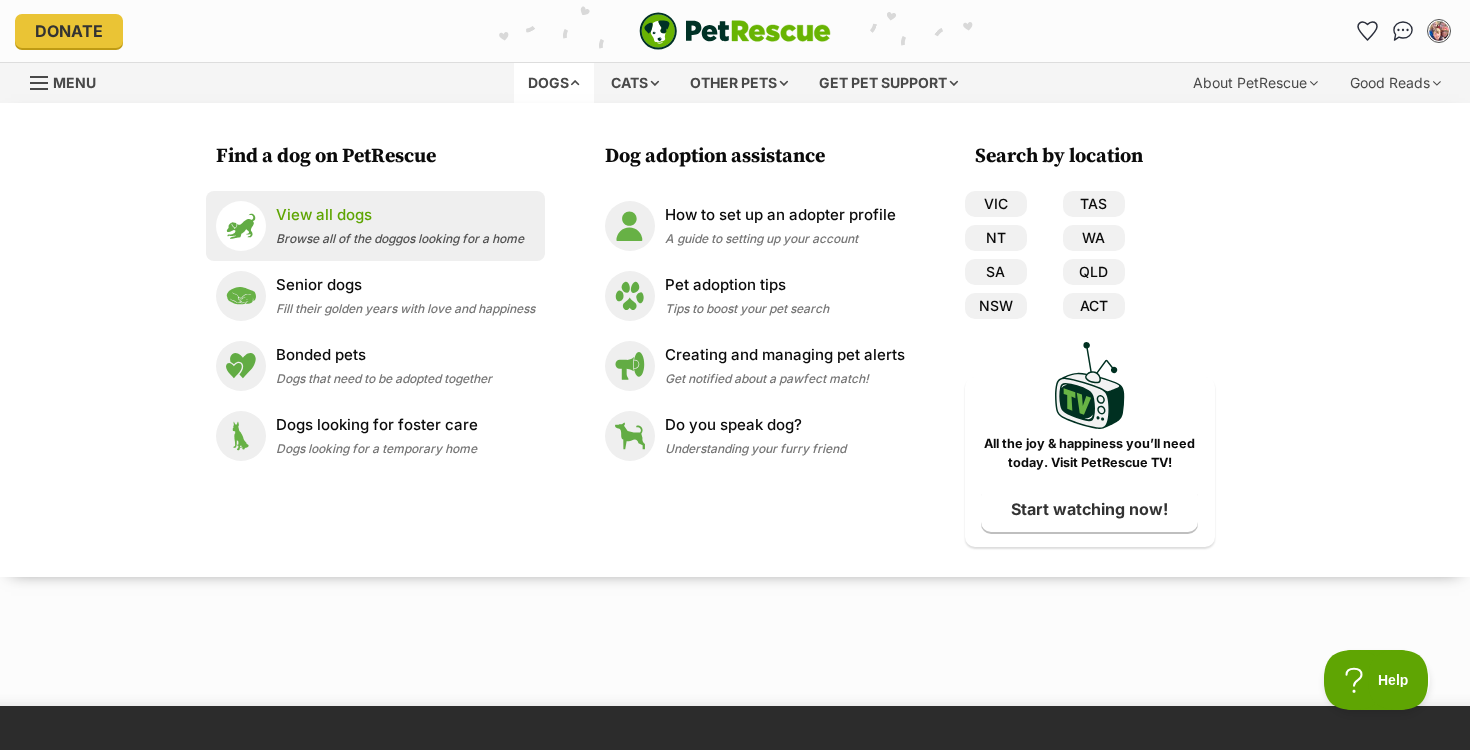 click on "View all dogs
Browse all of the doggos looking for a home" at bounding box center [375, 226] 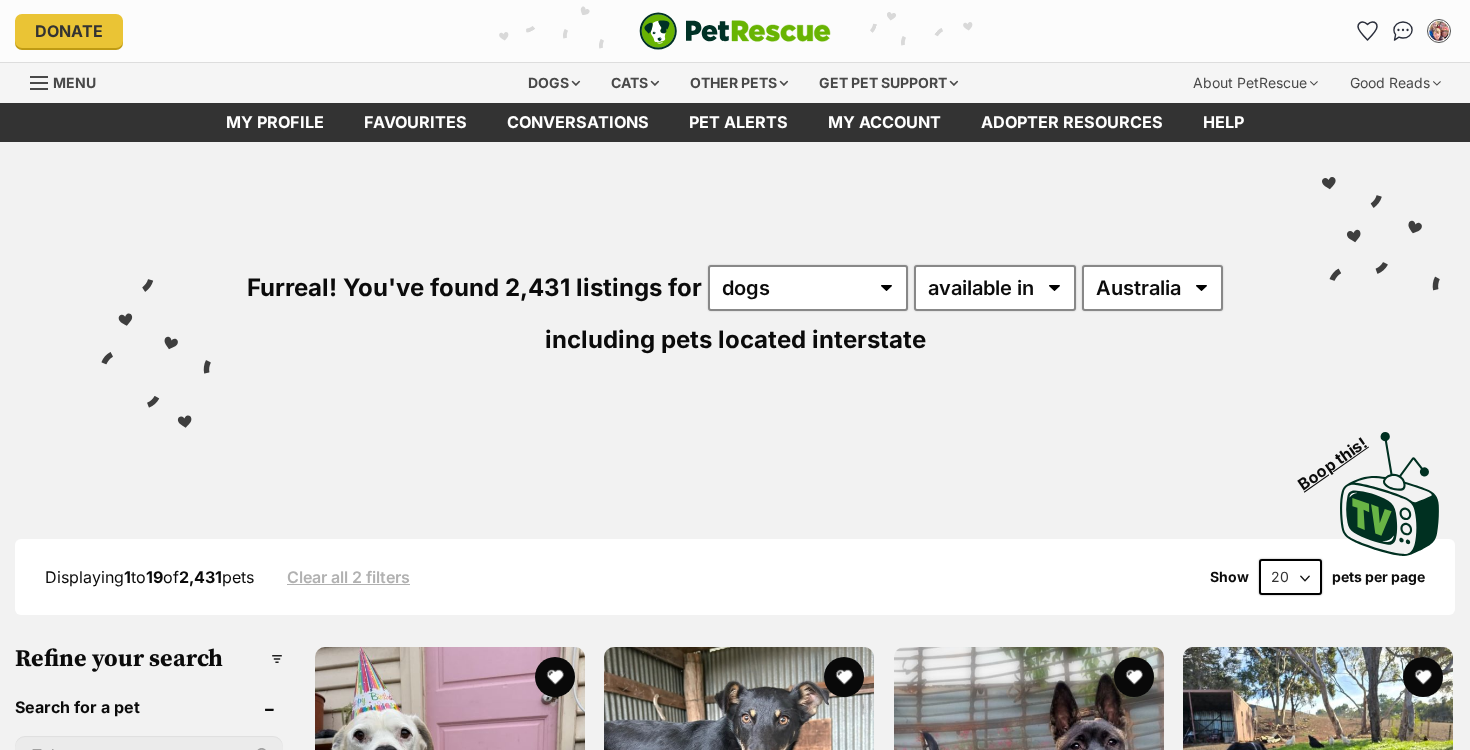 scroll, scrollTop: 0, scrollLeft: 0, axis: both 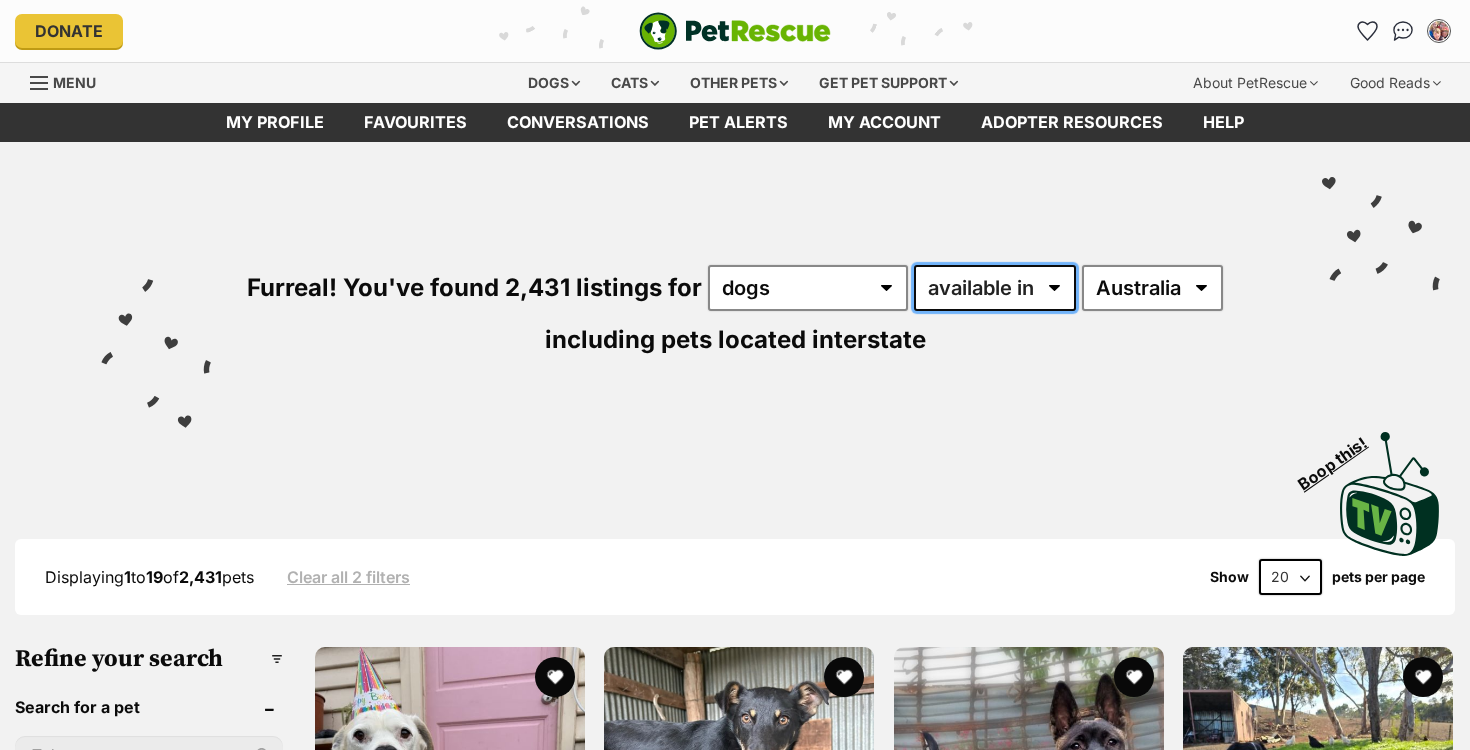 click on "available in
located in" at bounding box center [995, 288] 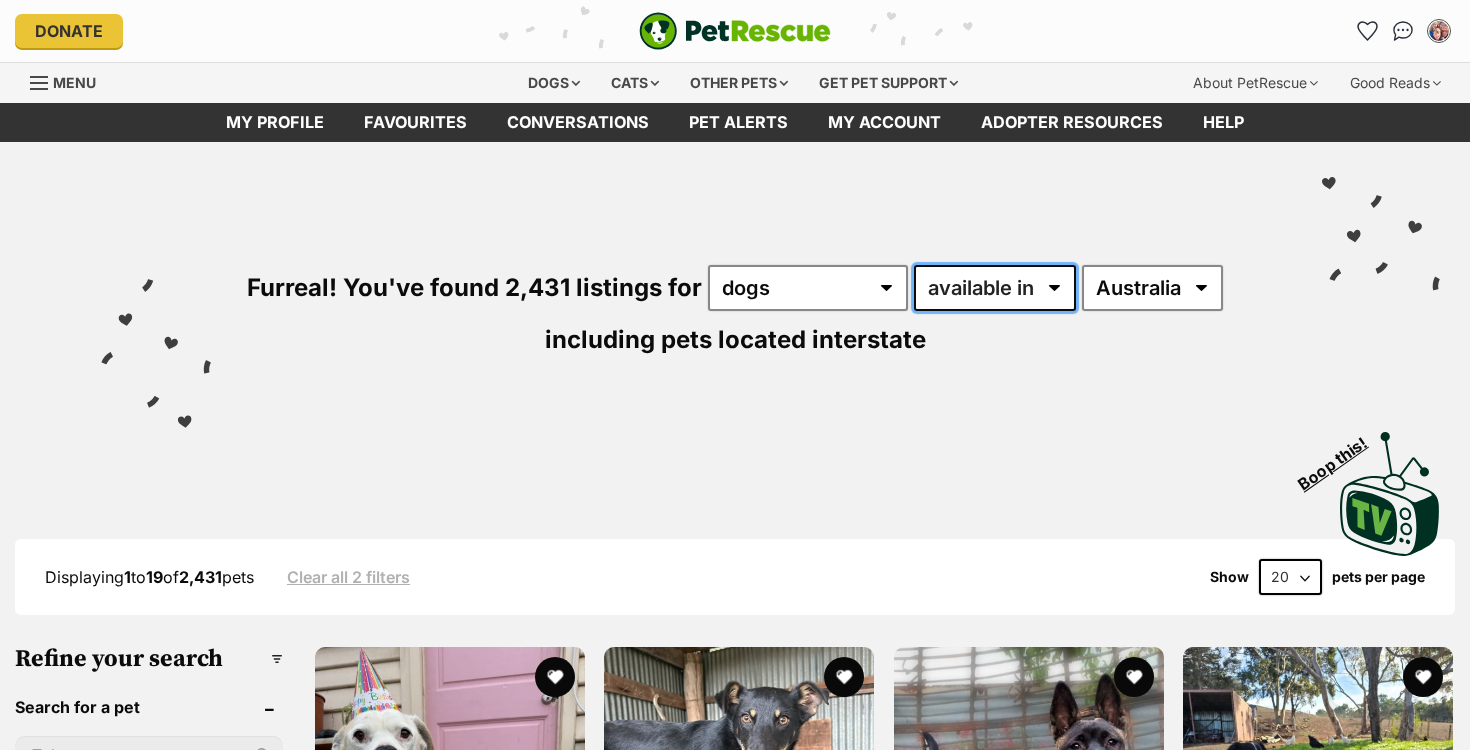 scroll, scrollTop: 0, scrollLeft: 0, axis: both 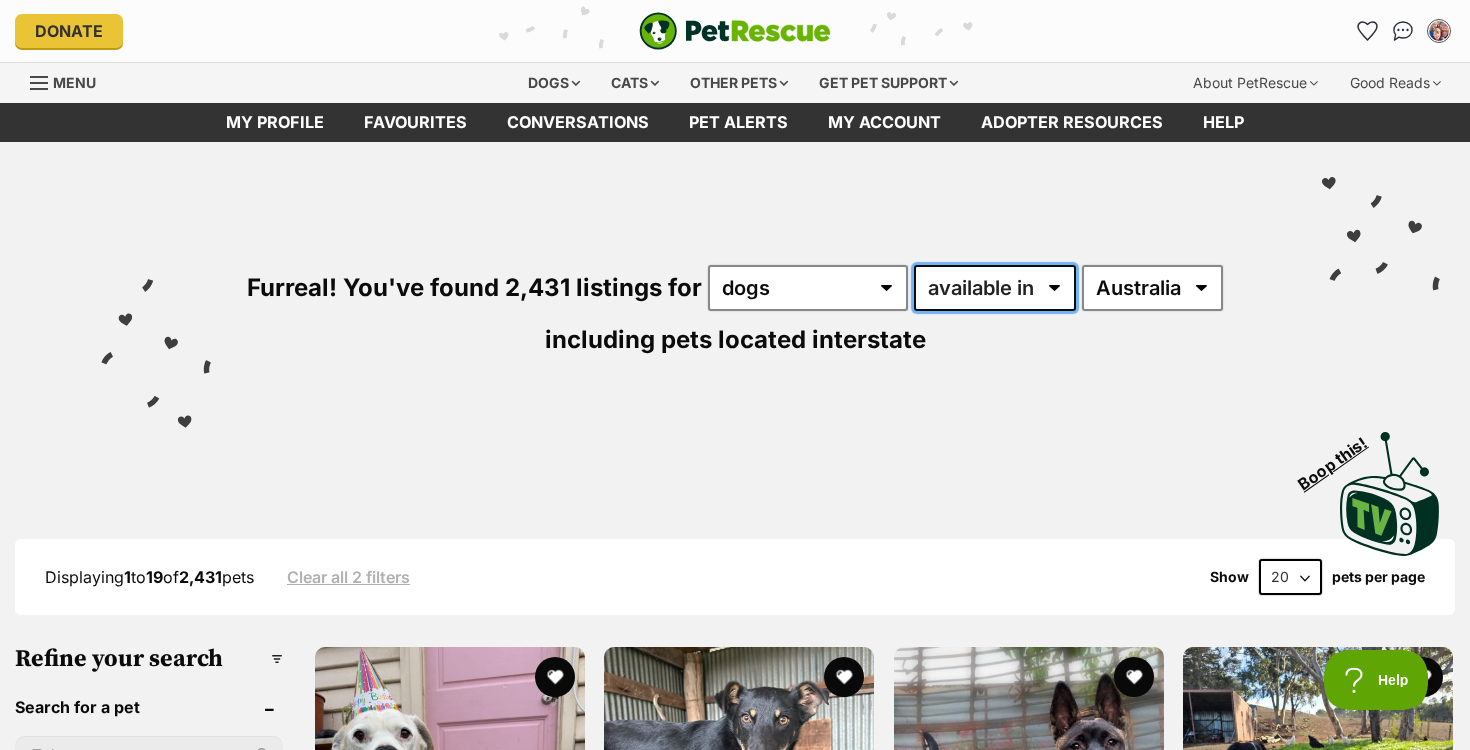select on "disabled" 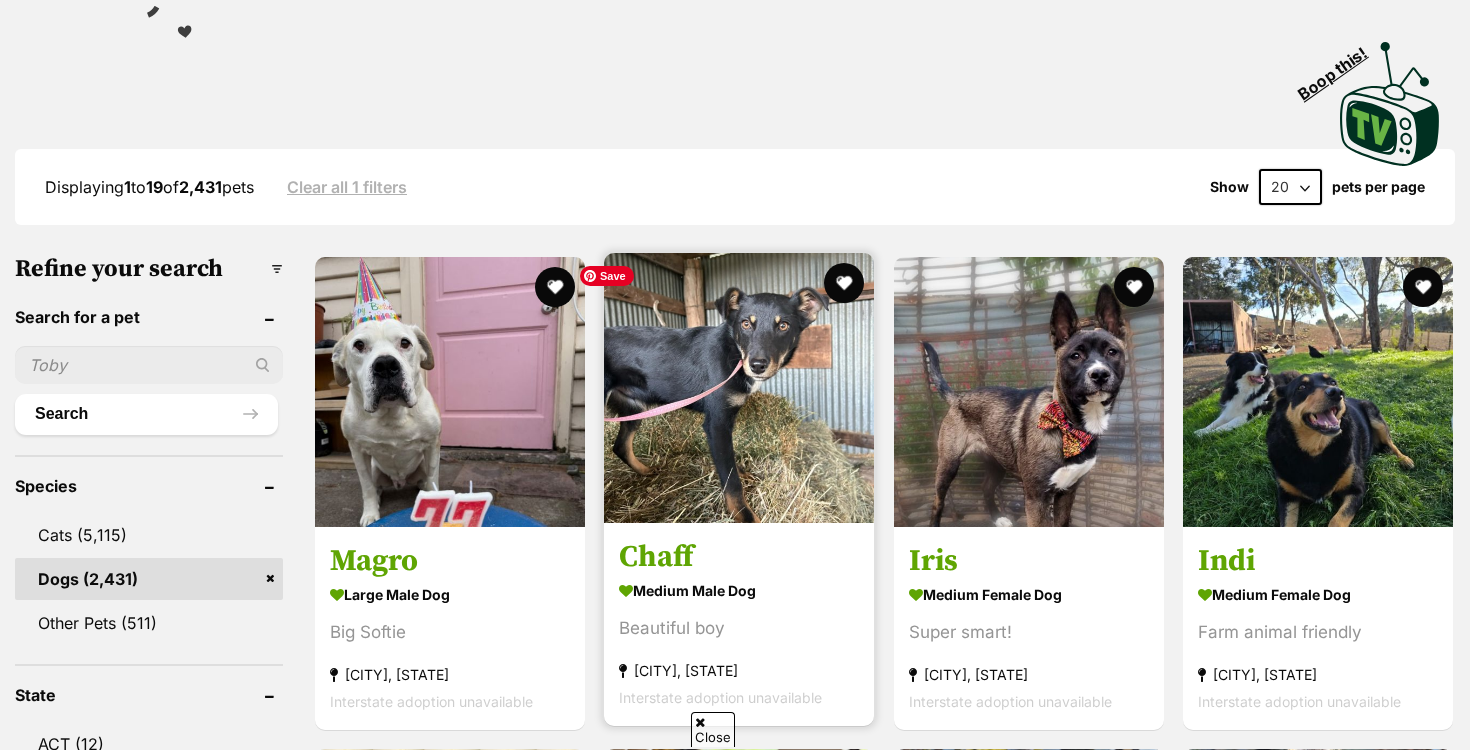scroll, scrollTop: 366, scrollLeft: 0, axis: vertical 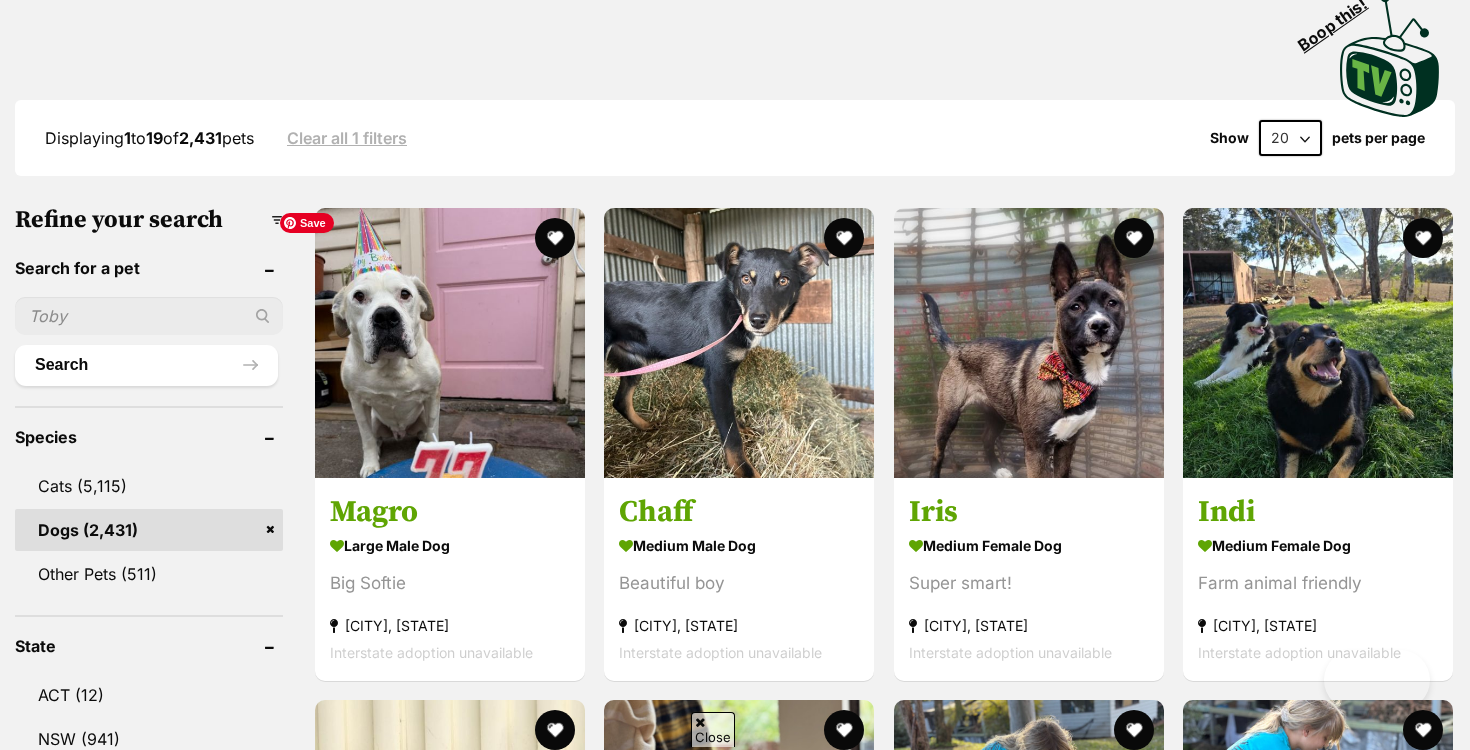 click at bounding box center (149, 316) 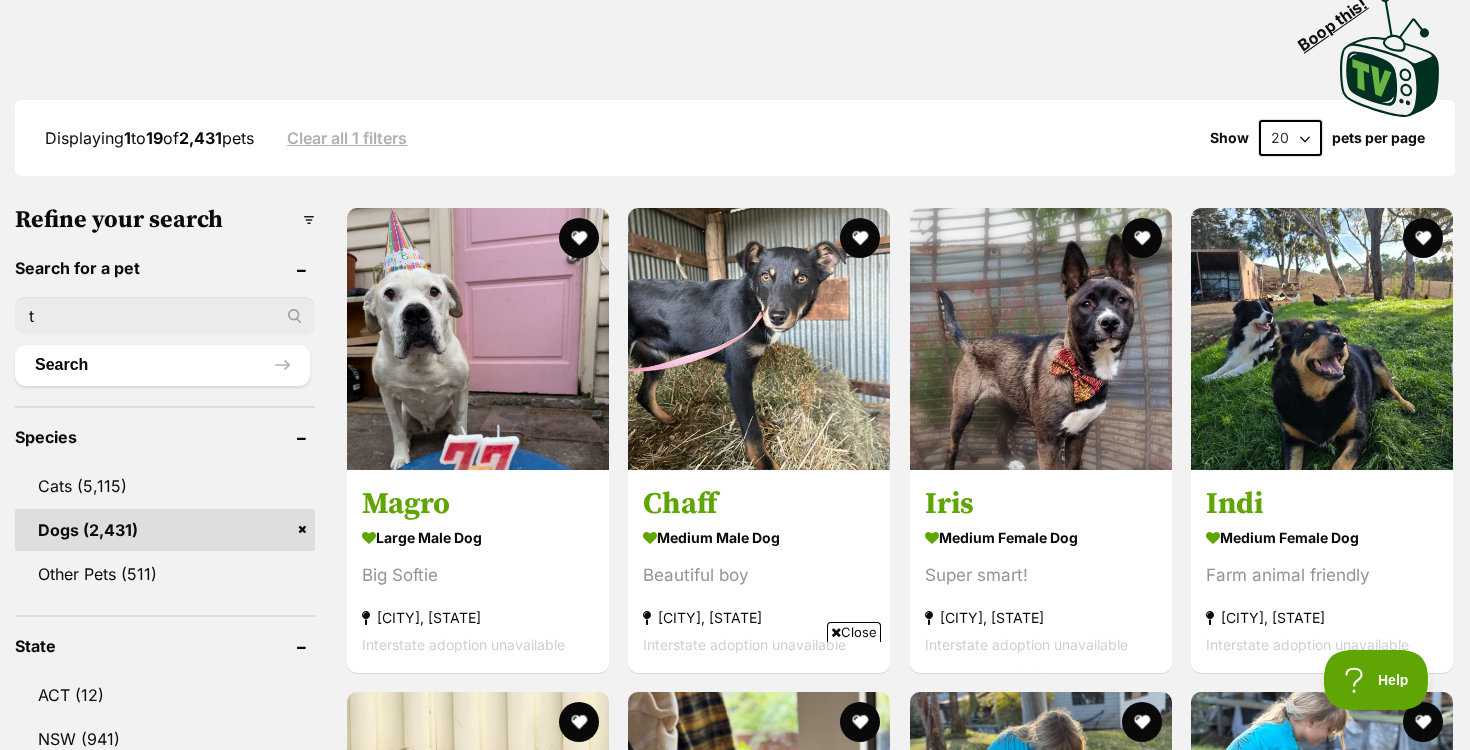 scroll, scrollTop: 0, scrollLeft: 0, axis: both 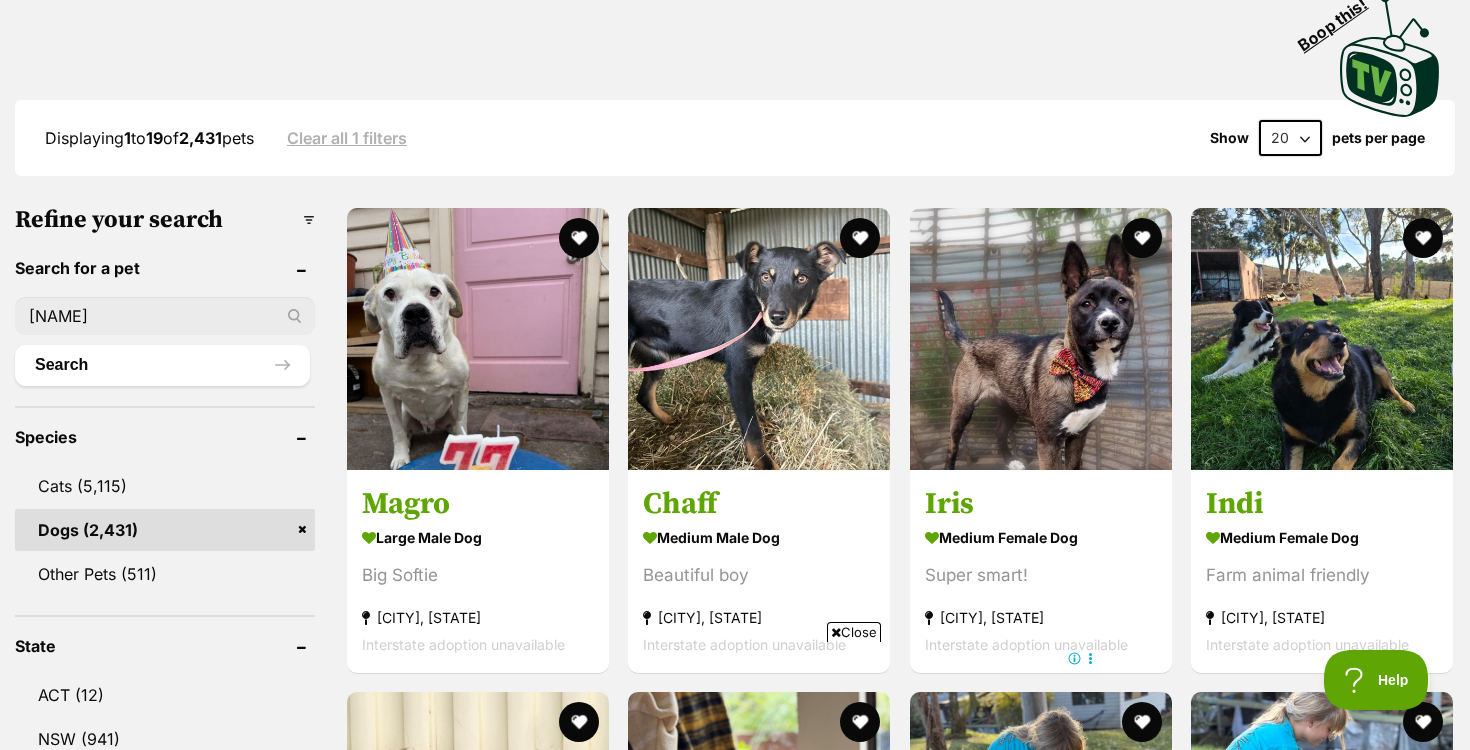 type on "trixie" 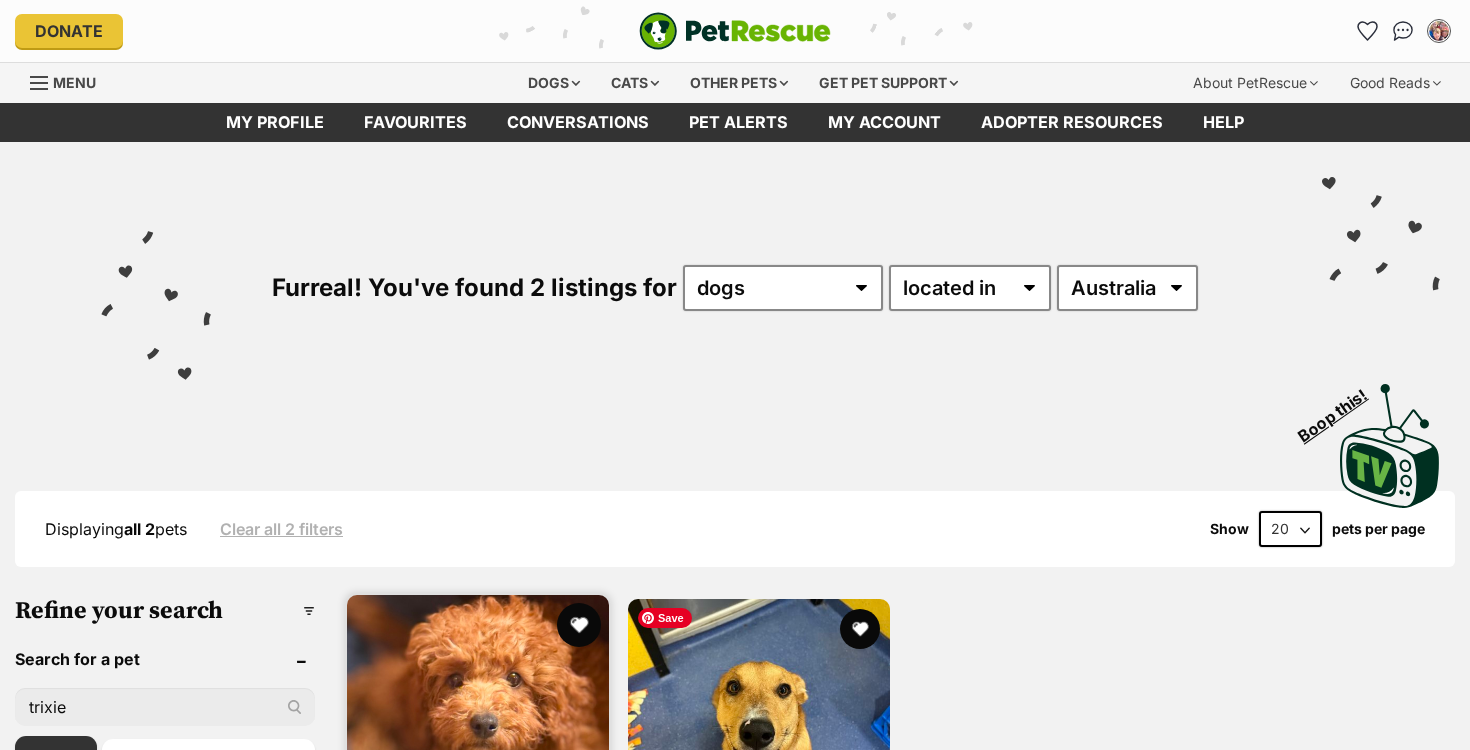 scroll, scrollTop: 0, scrollLeft: 0, axis: both 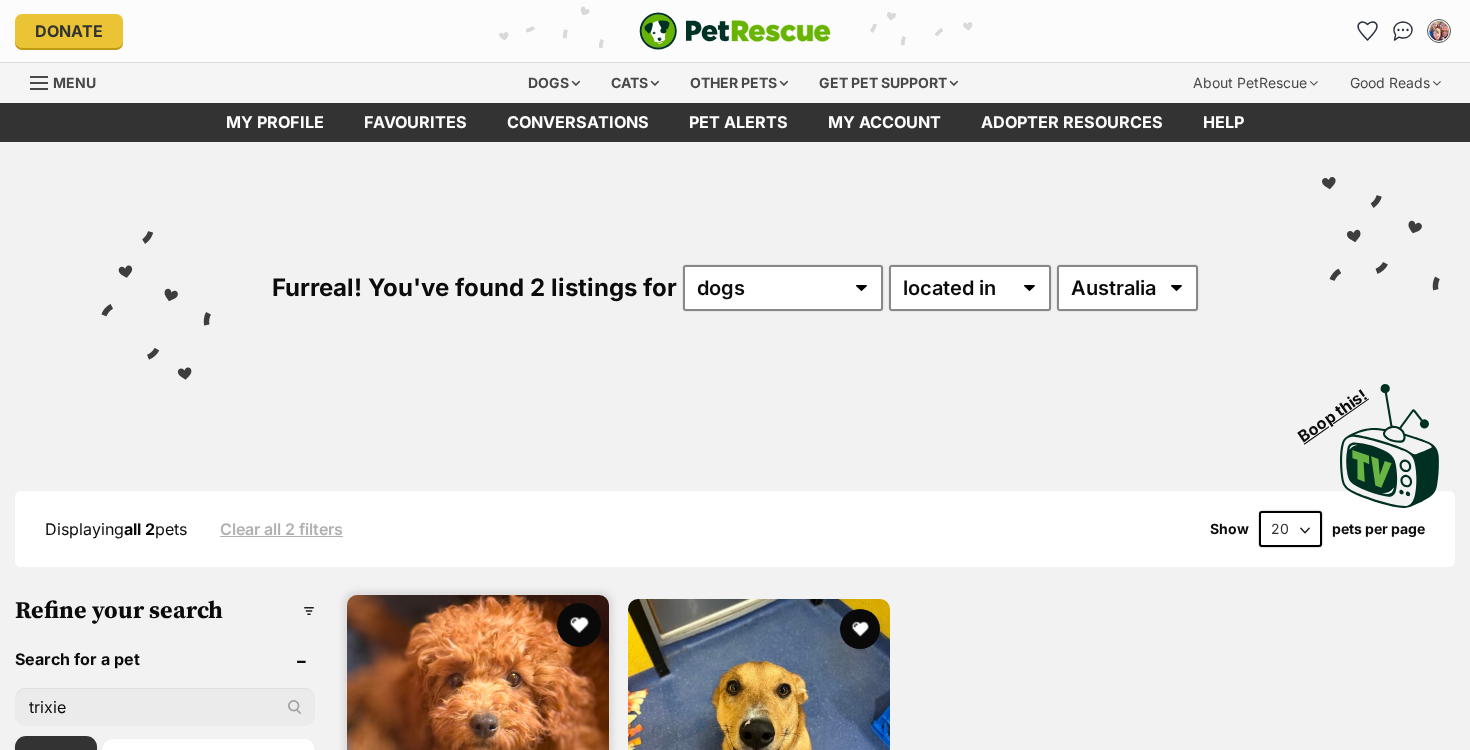 click at bounding box center [579, 625] 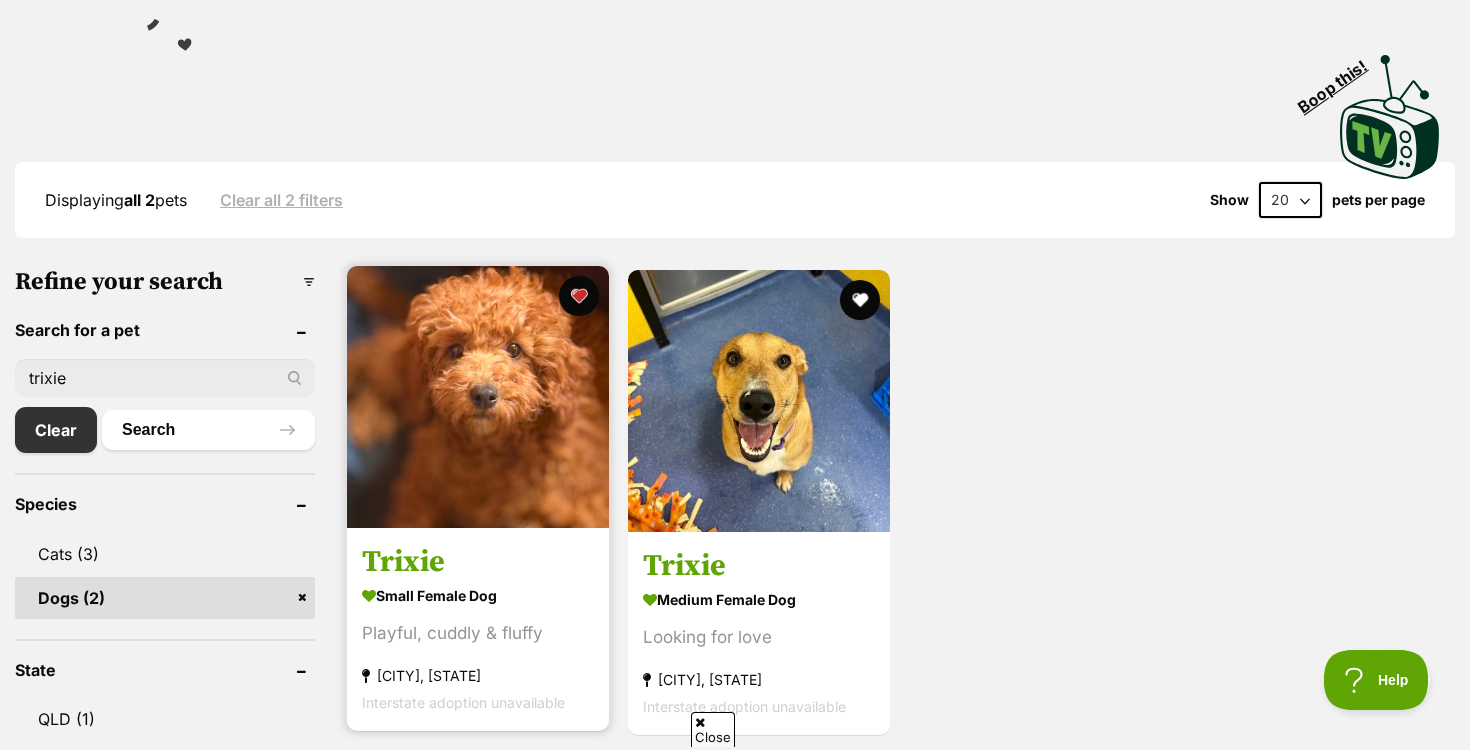 scroll, scrollTop: 338, scrollLeft: 0, axis: vertical 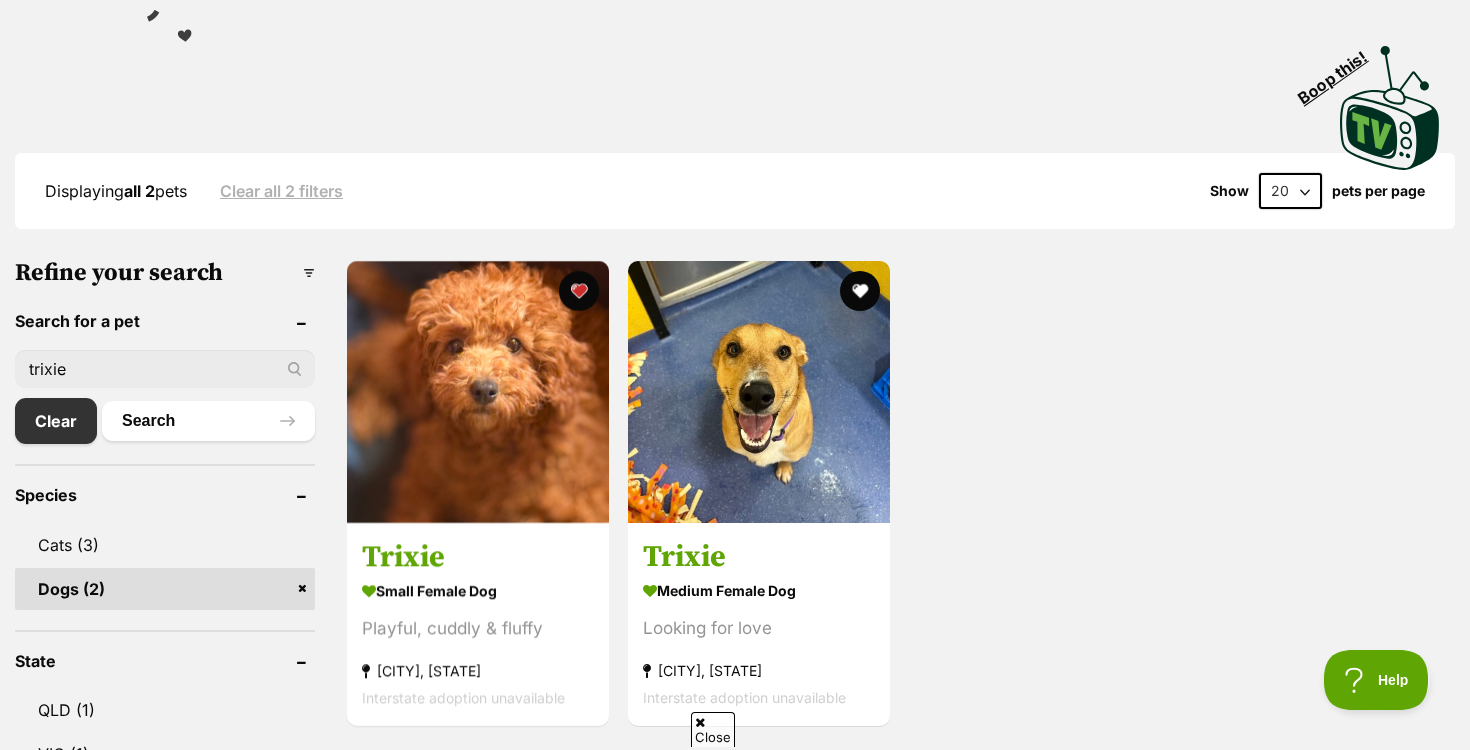 drag, startPoint x: 146, startPoint y: 364, endPoint x: 0, endPoint y: 355, distance: 146.27713 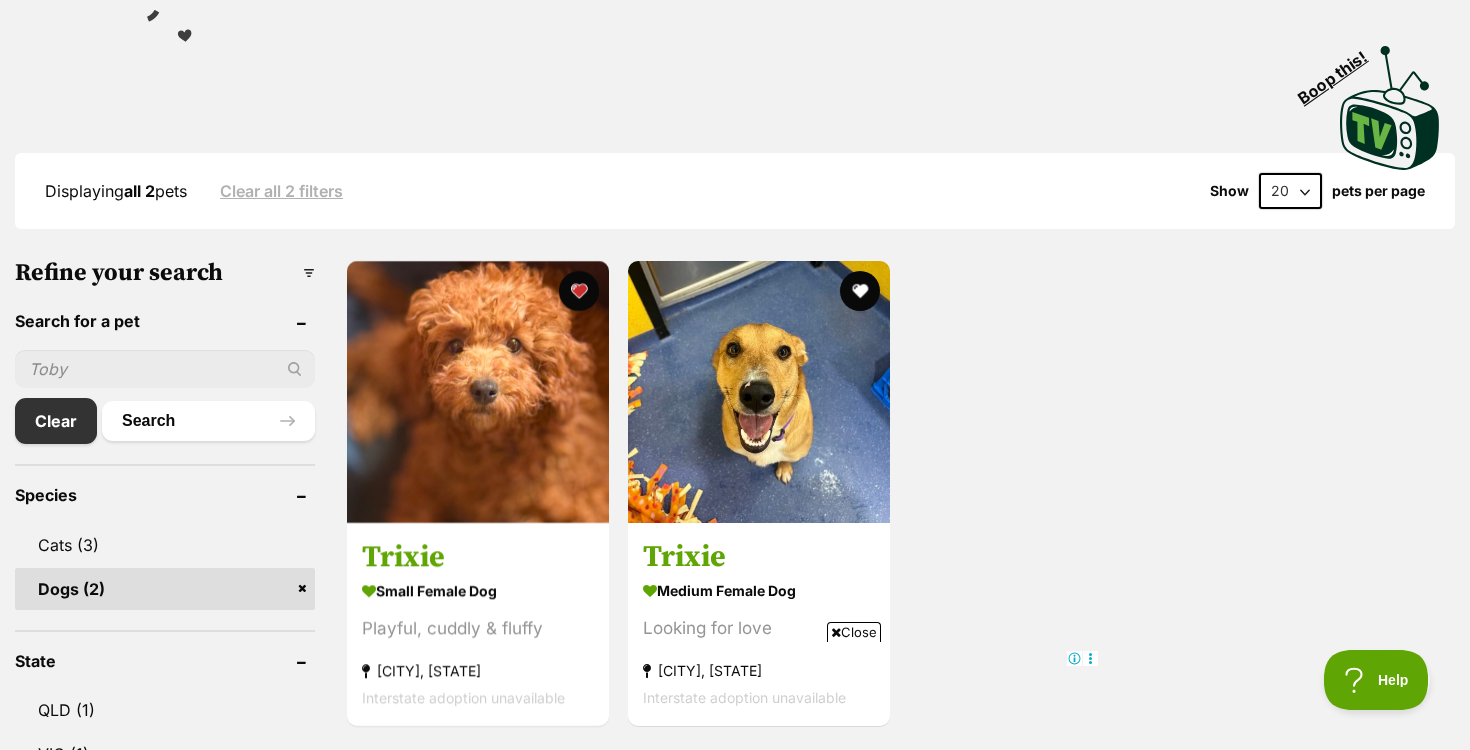 scroll, scrollTop: 0, scrollLeft: 0, axis: both 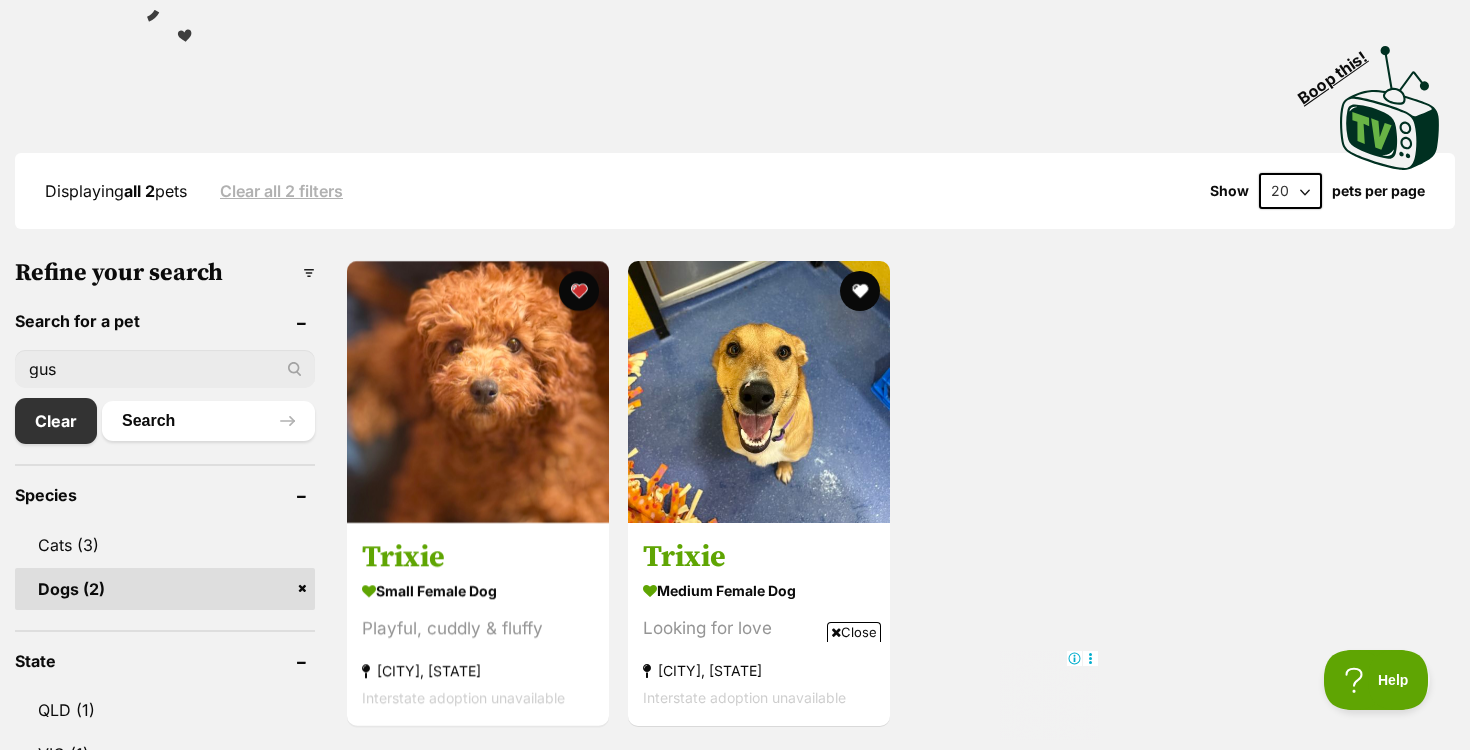 type on "gus" 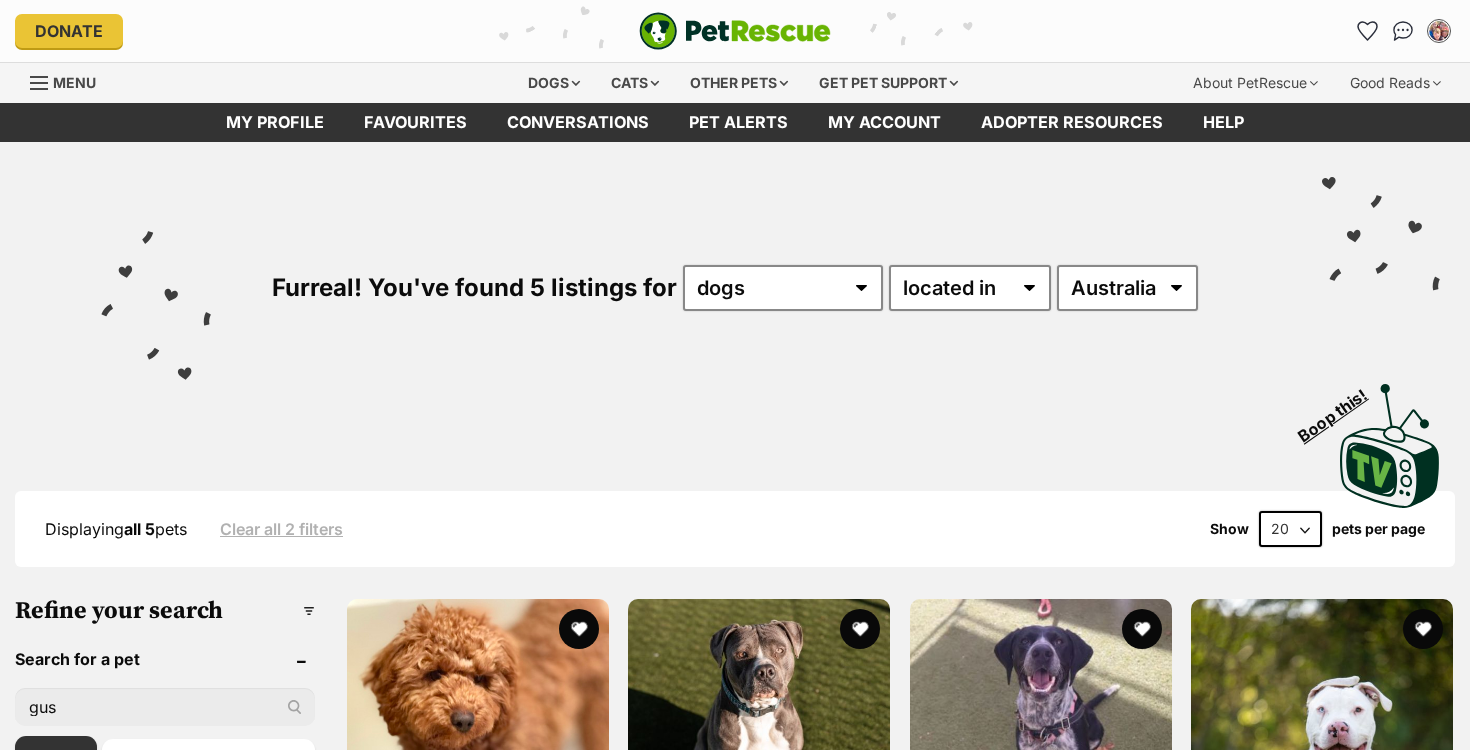 click at bounding box center [579, 629] 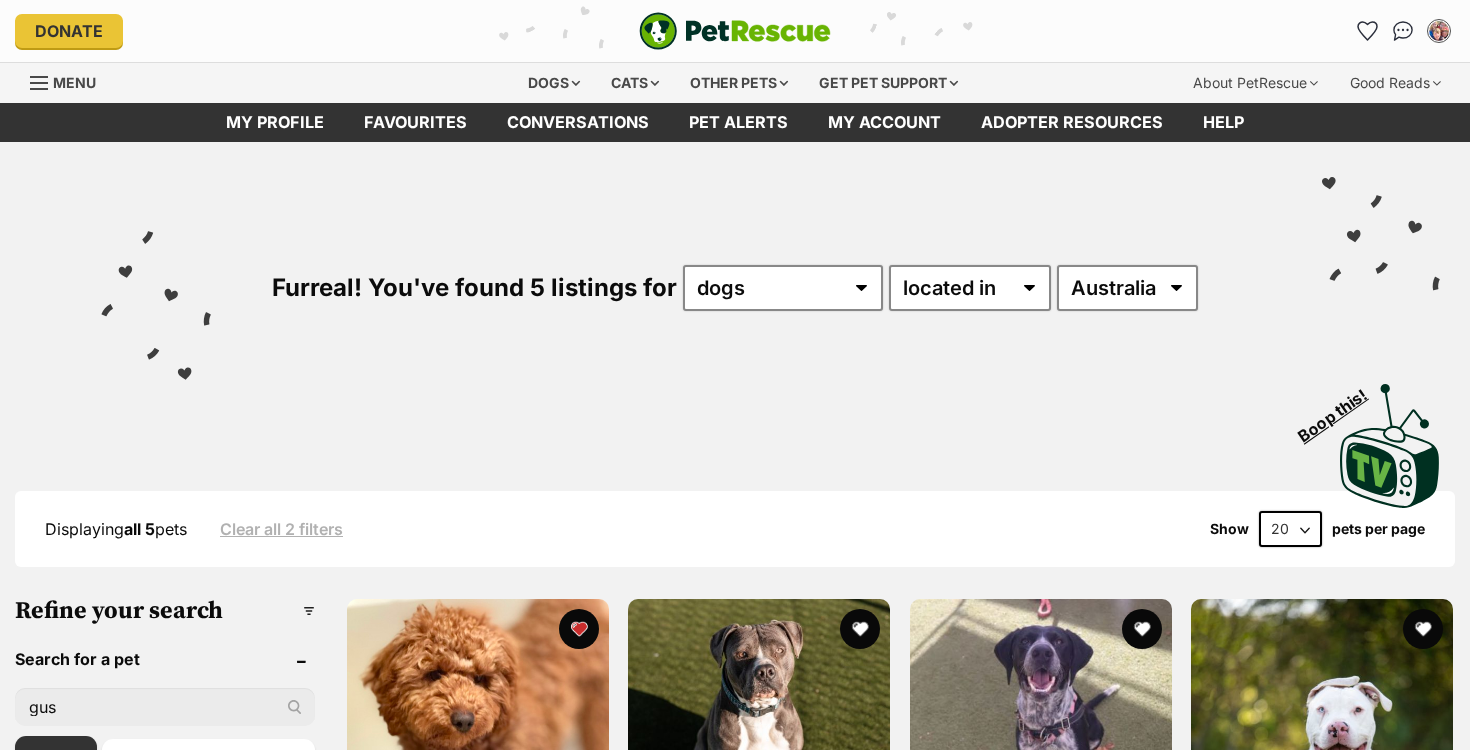scroll, scrollTop: 65, scrollLeft: 0, axis: vertical 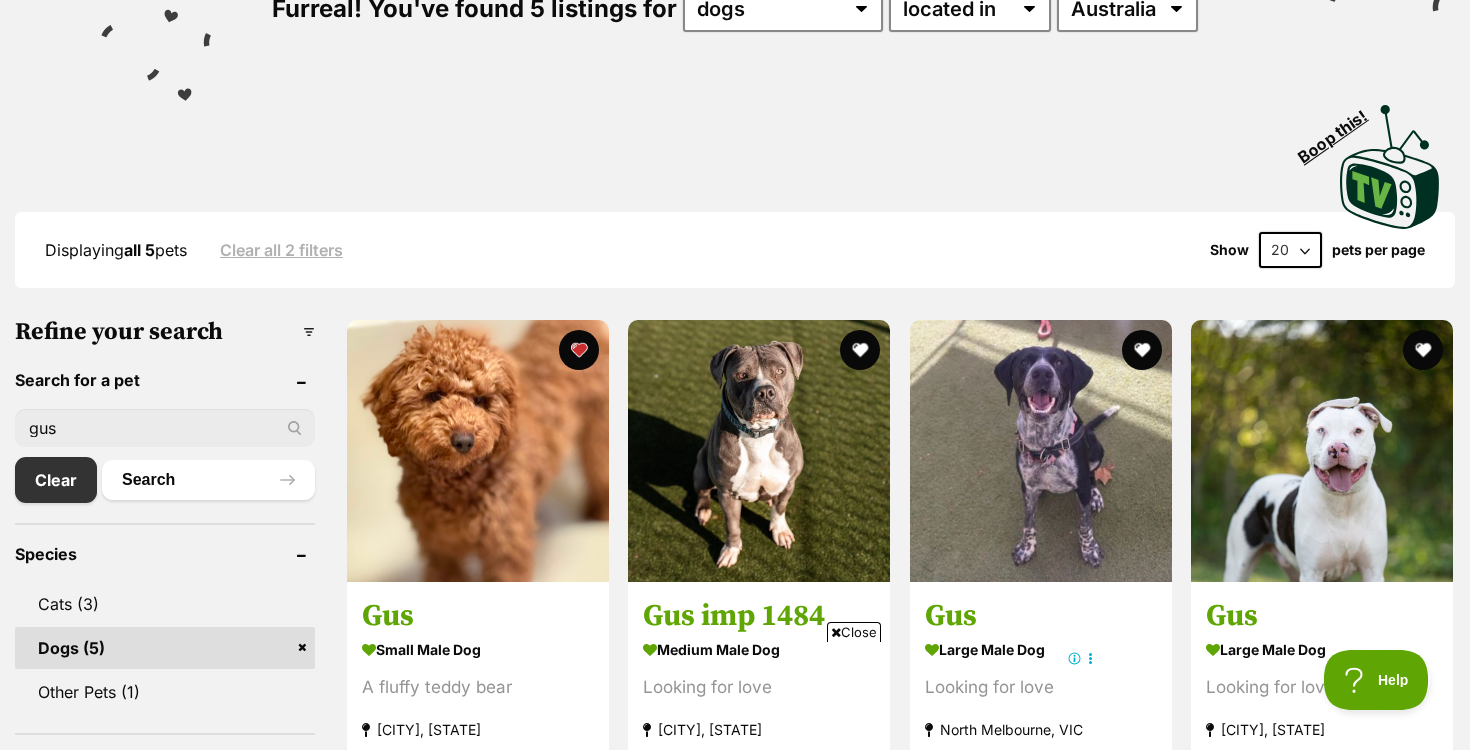 drag, startPoint x: 90, startPoint y: 433, endPoint x: 0, endPoint y: 435, distance: 90.02222 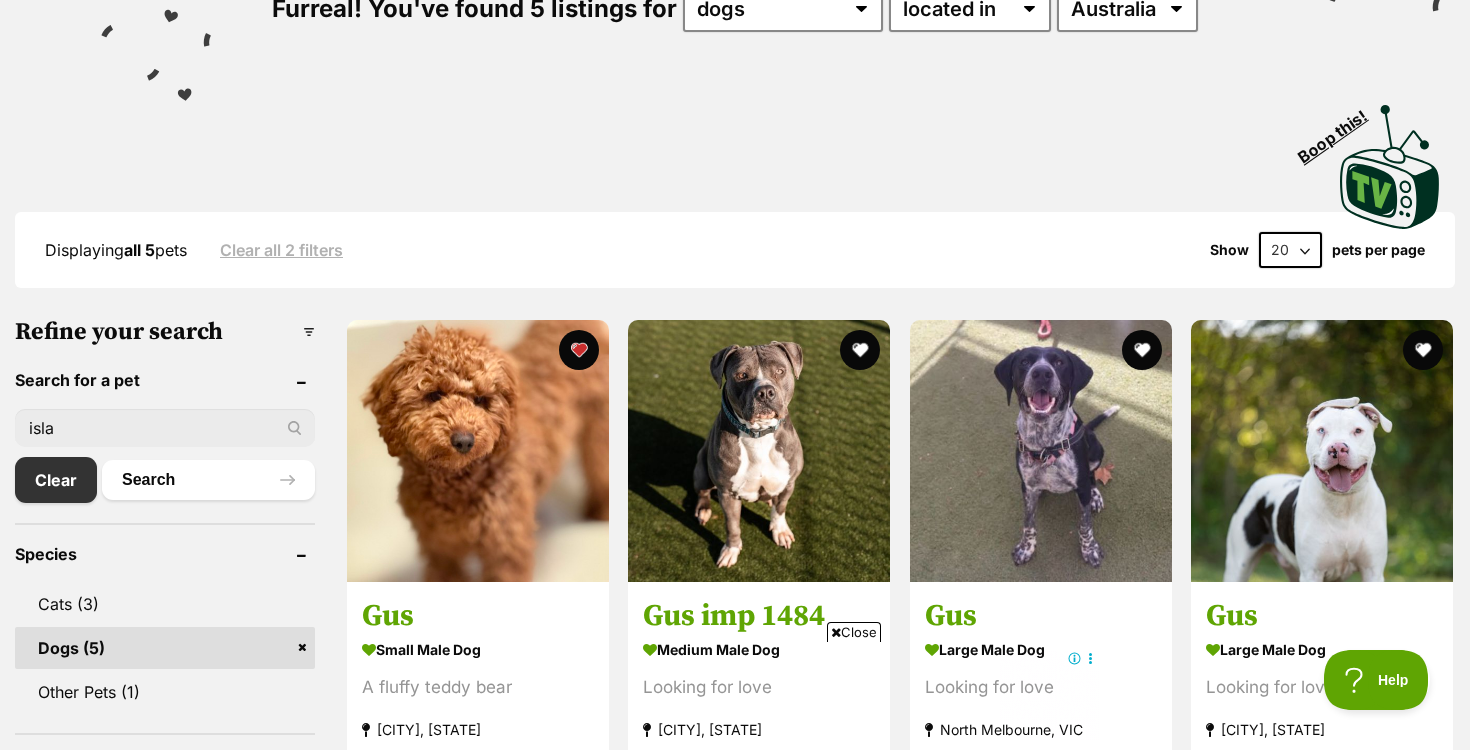 type on "isla" 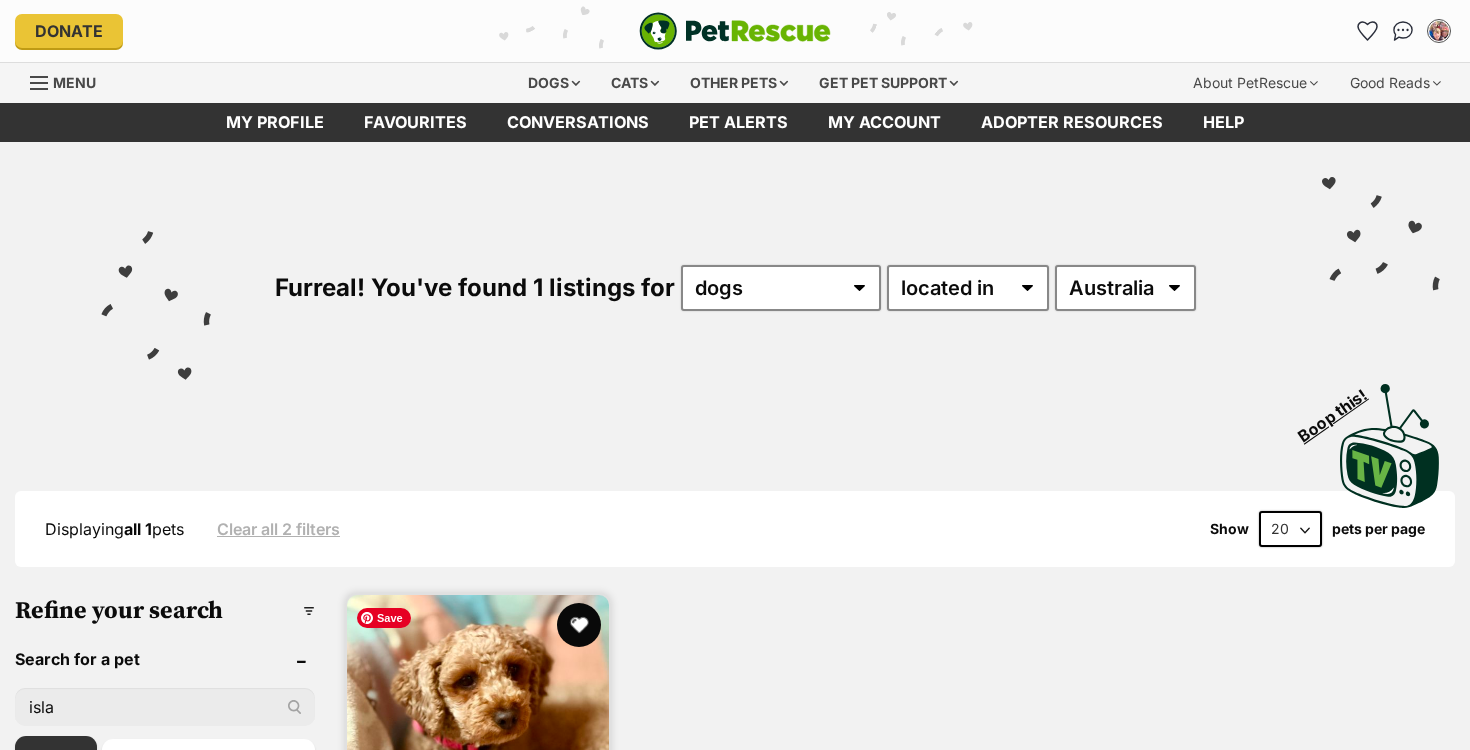 scroll, scrollTop: 0, scrollLeft: 0, axis: both 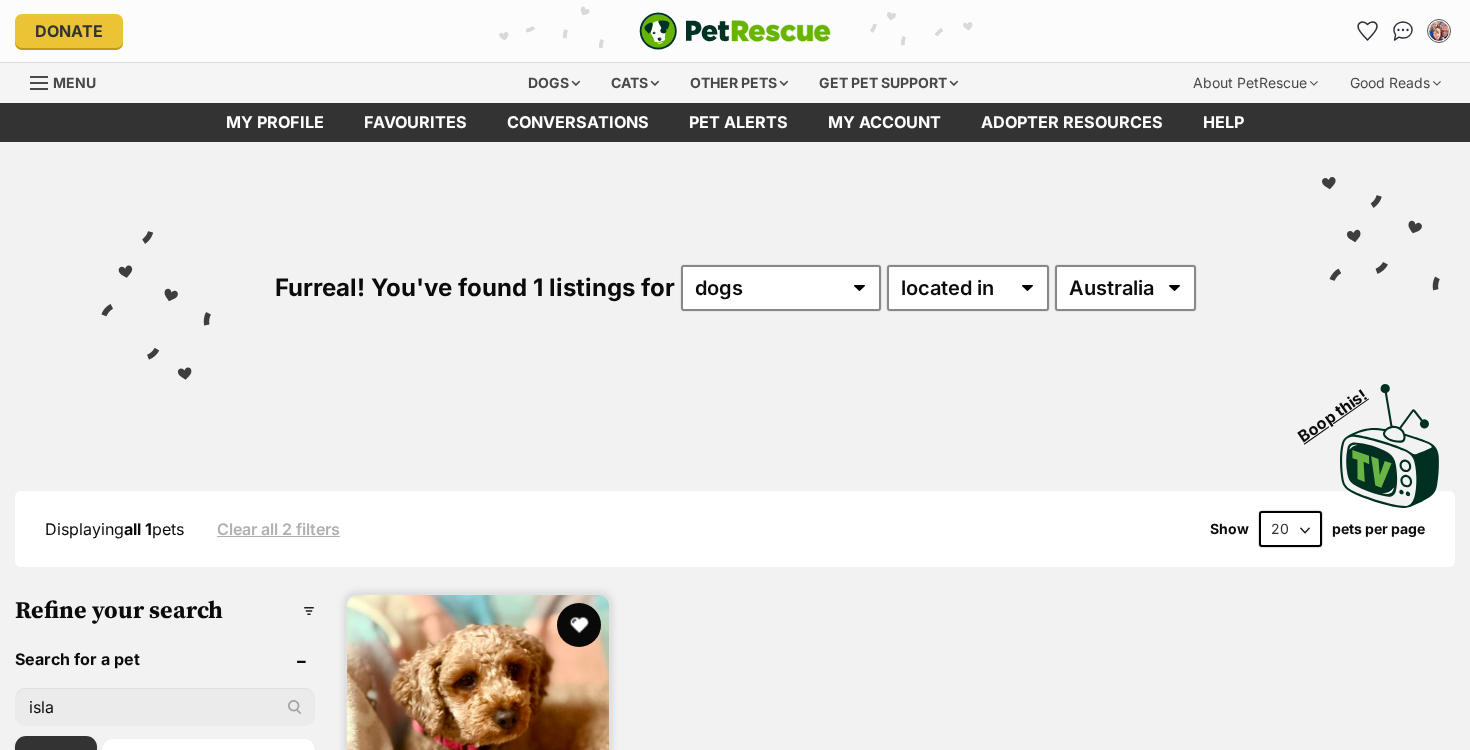 click at bounding box center [579, 625] 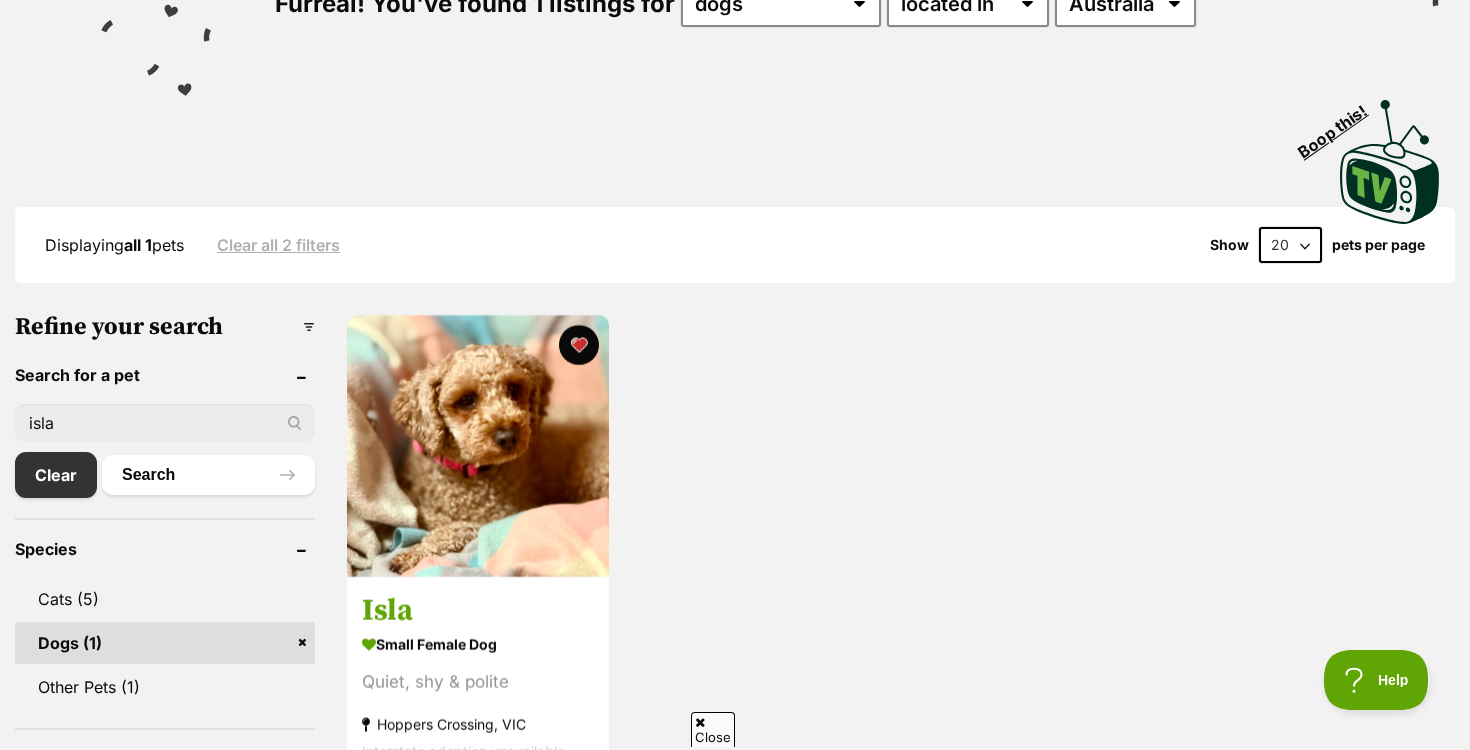 scroll, scrollTop: 240, scrollLeft: 0, axis: vertical 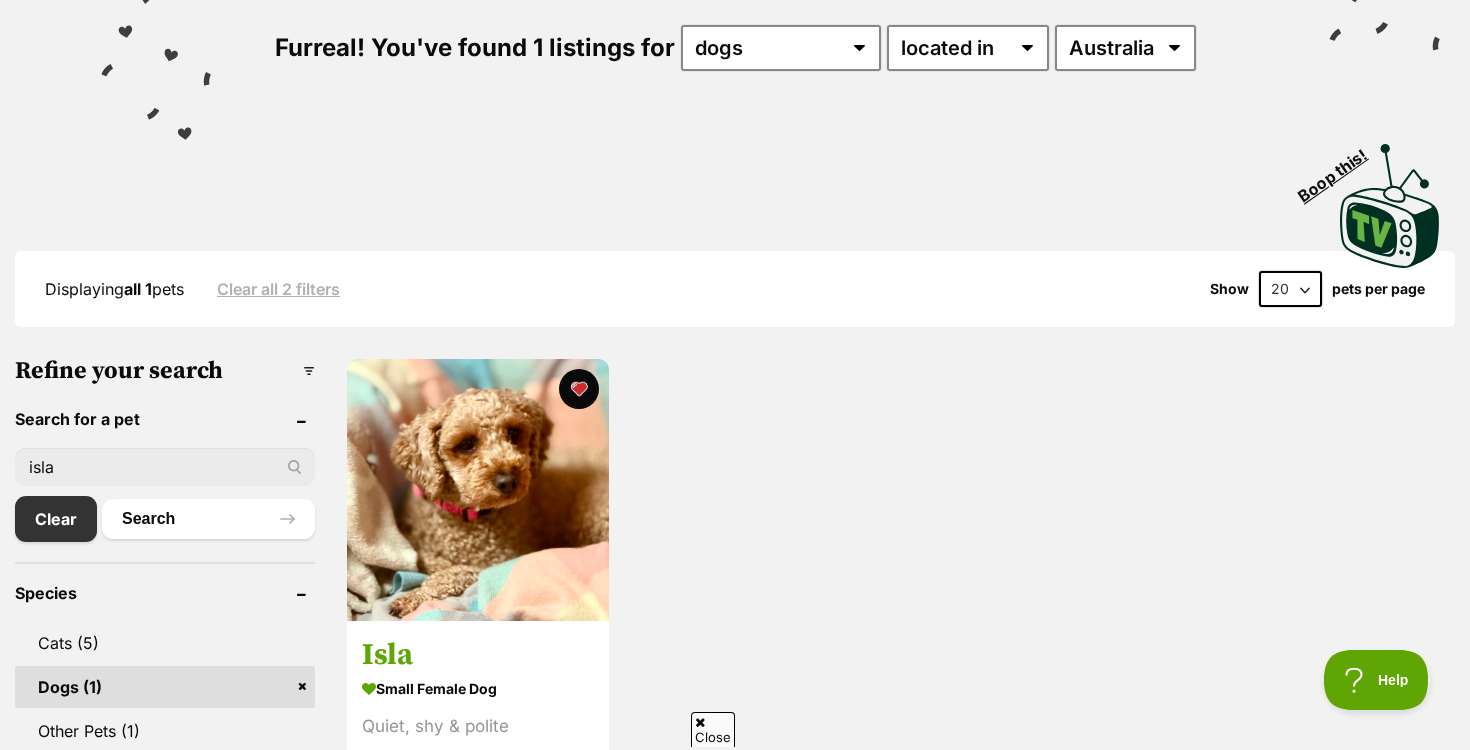 drag, startPoint x: 115, startPoint y: 464, endPoint x: 0, endPoint y: 459, distance: 115.10864 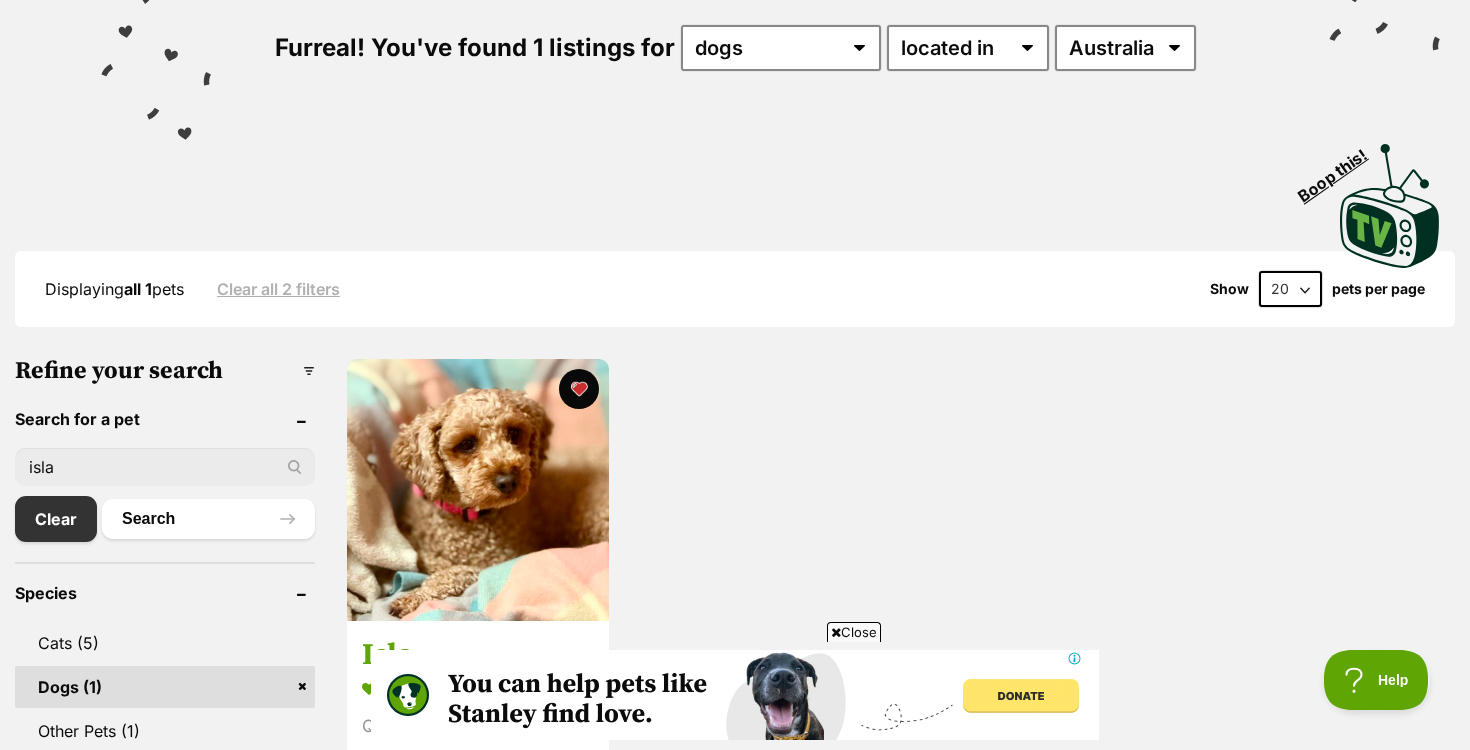 scroll, scrollTop: 0, scrollLeft: 0, axis: both 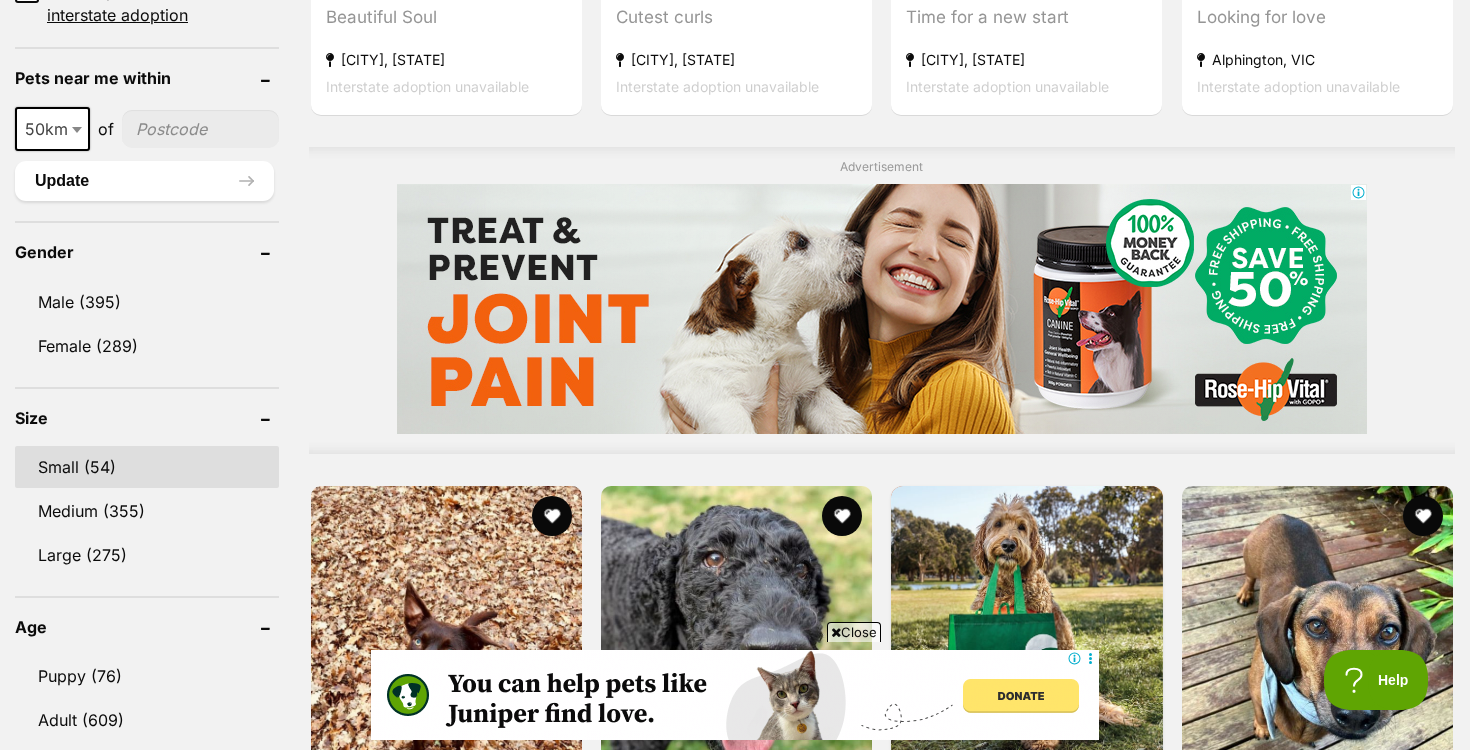 click on "Small (54)" at bounding box center [147, 467] 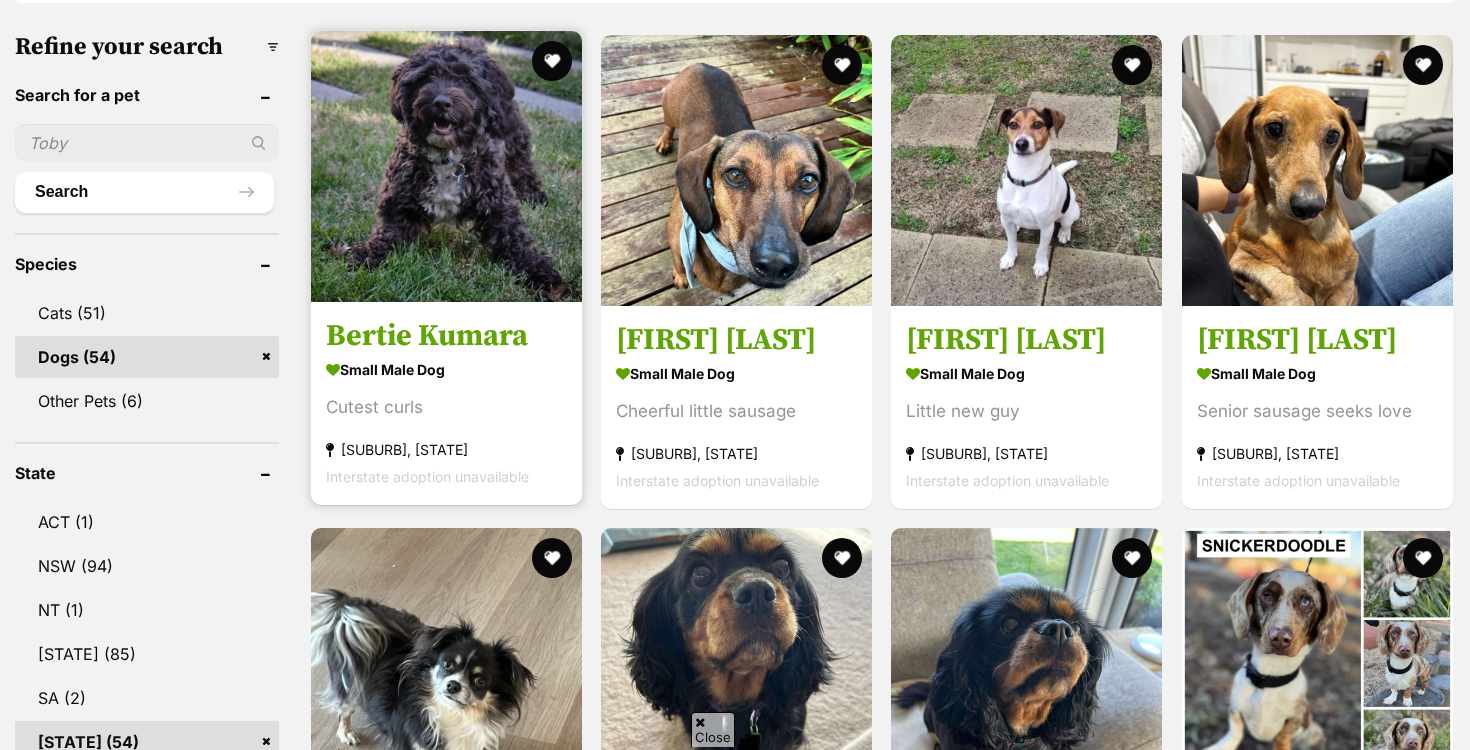 scroll, scrollTop: 0, scrollLeft: 0, axis: both 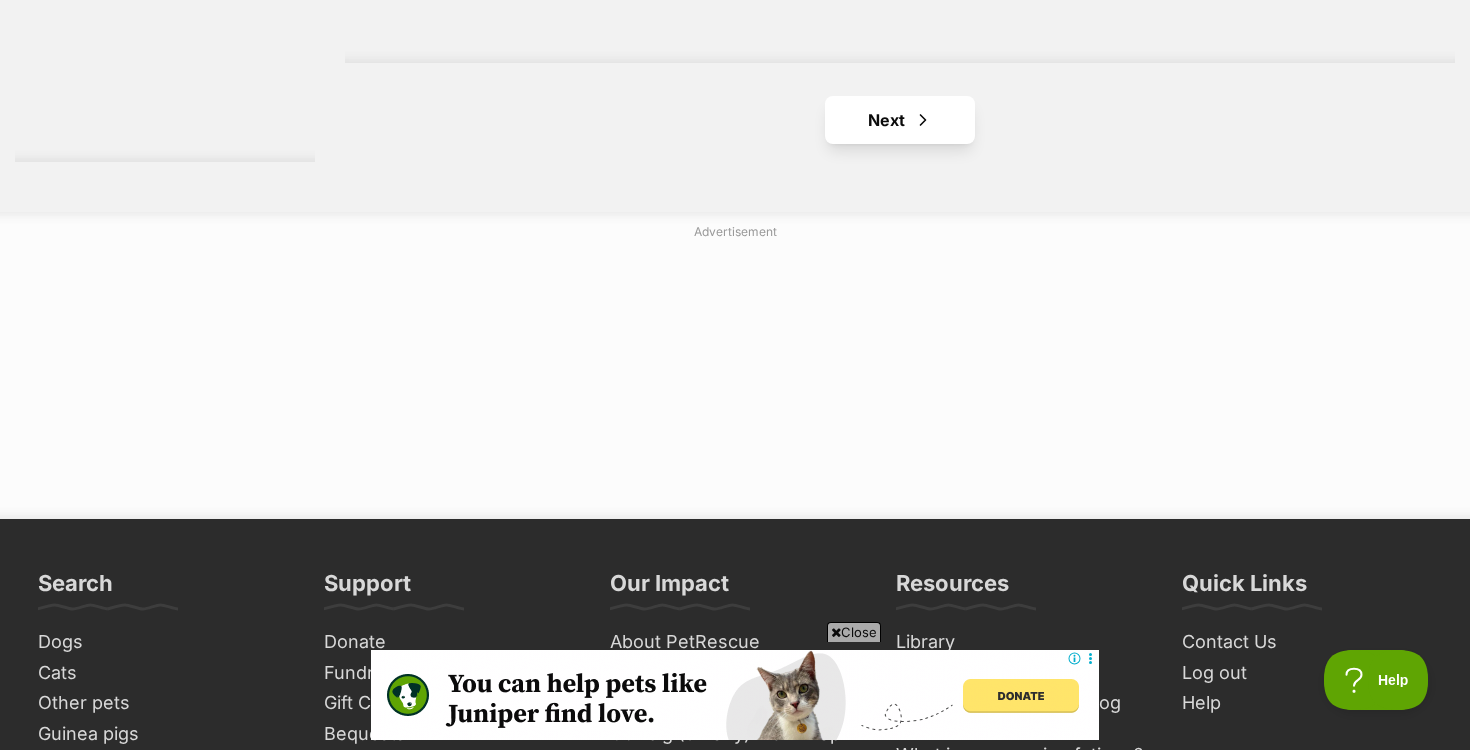 click on "Next" at bounding box center (900, 120) 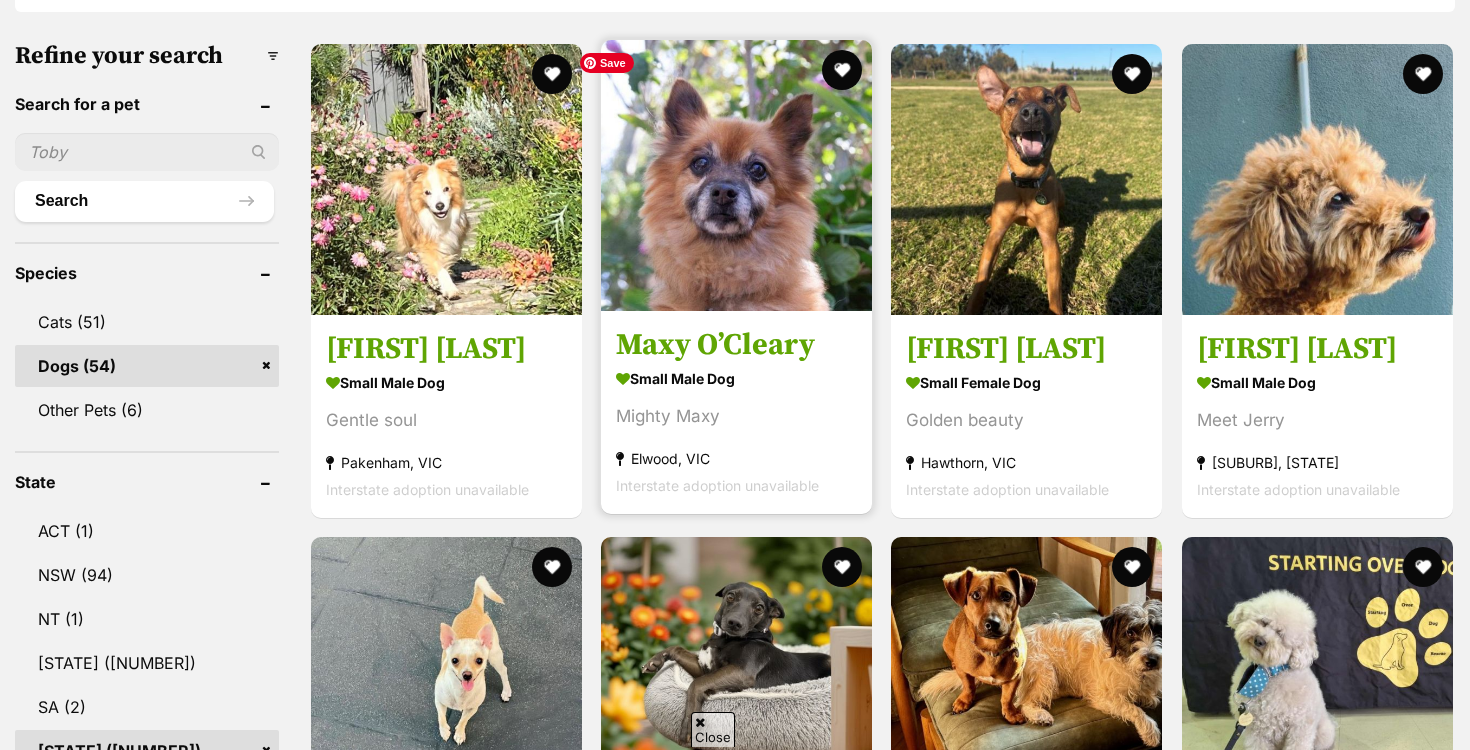 scroll, scrollTop: 609, scrollLeft: 0, axis: vertical 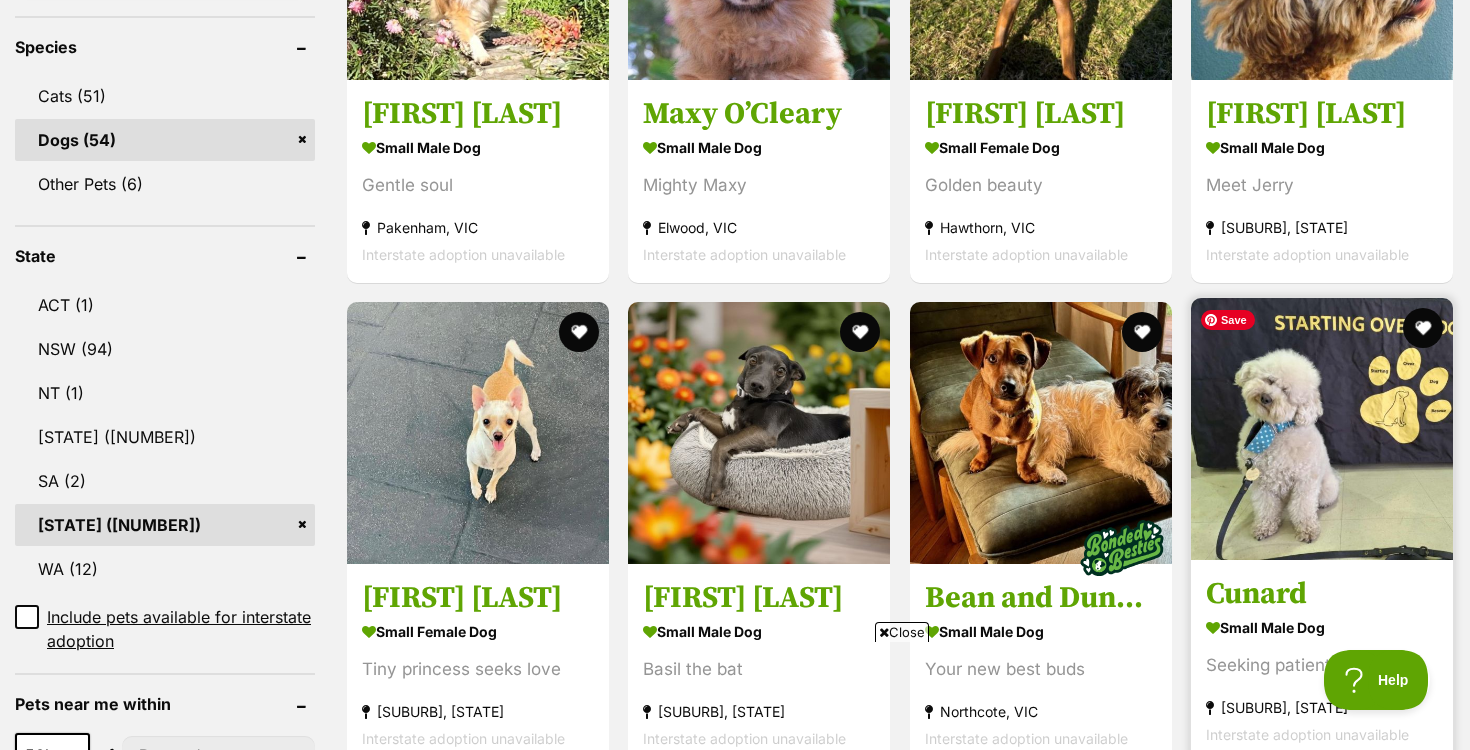 click at bounding box center [1322, 429] 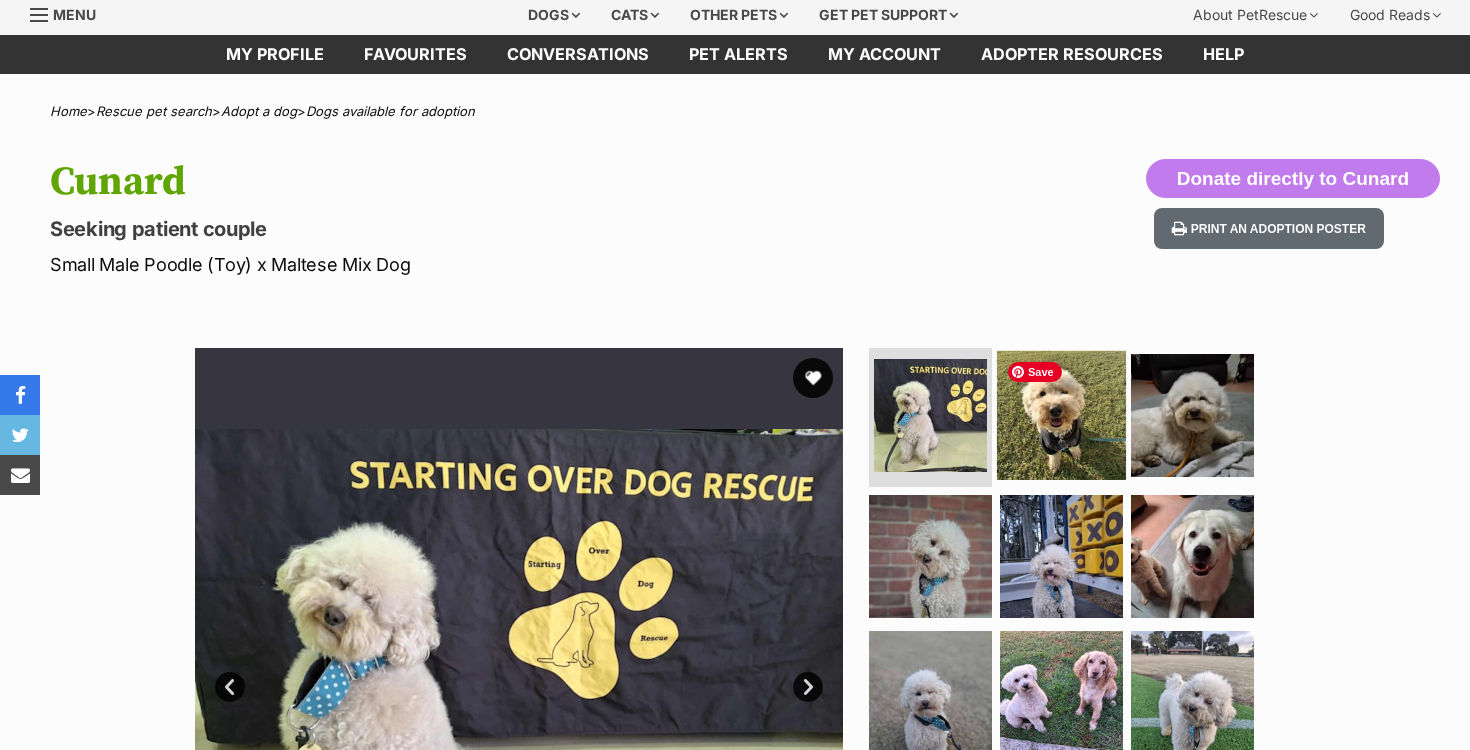 click at bounding box center [1070, 557] 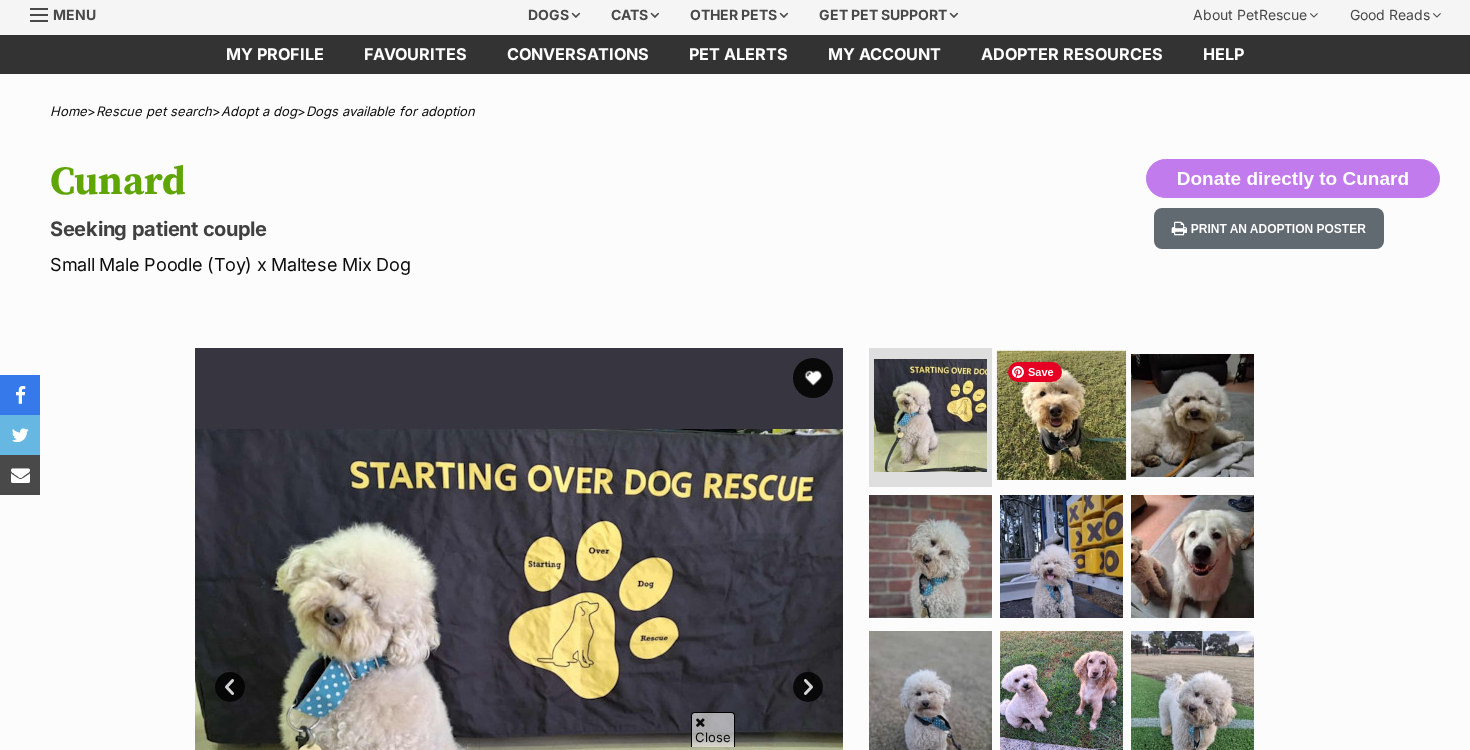 scroll, scrollTop: 414, scrollLeft: 0, axis: vertical 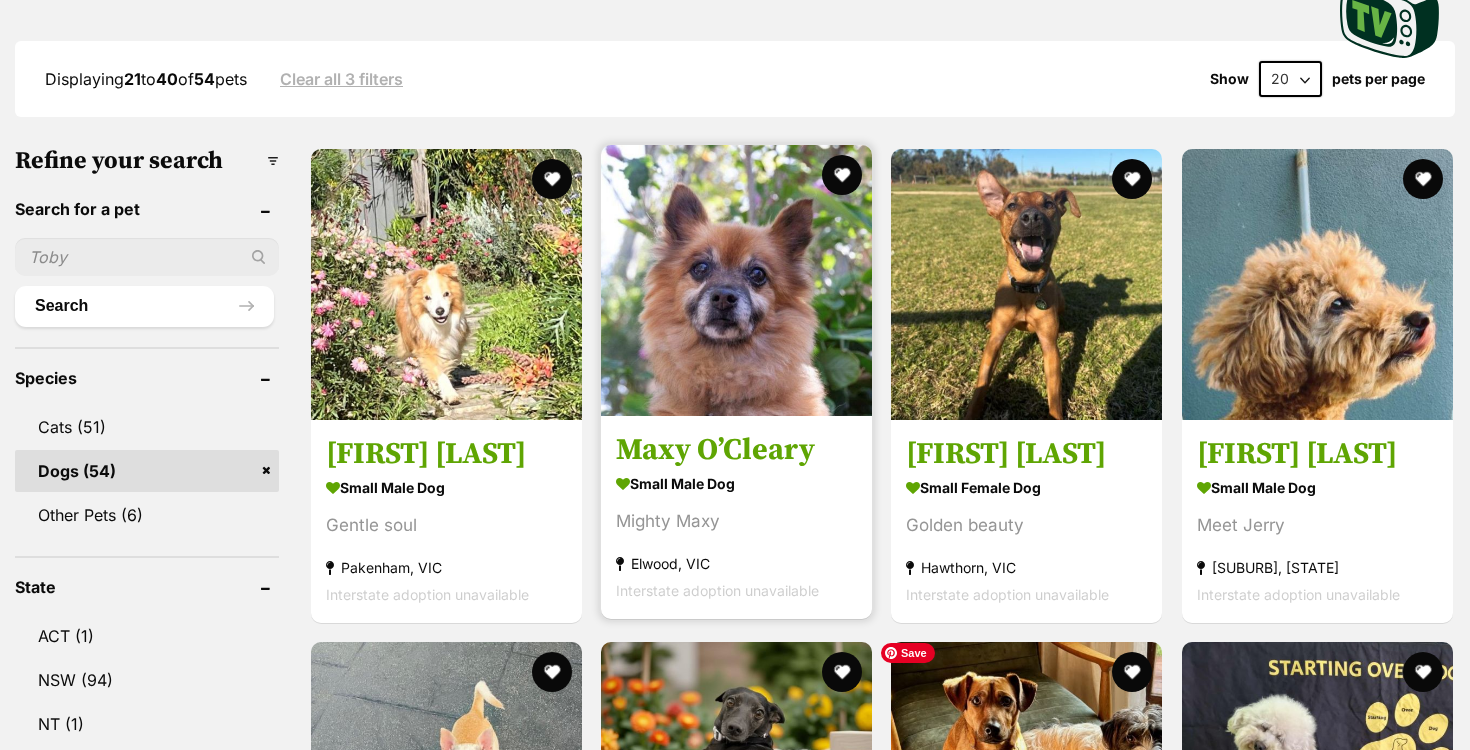 click at bounding box center [736, 280] 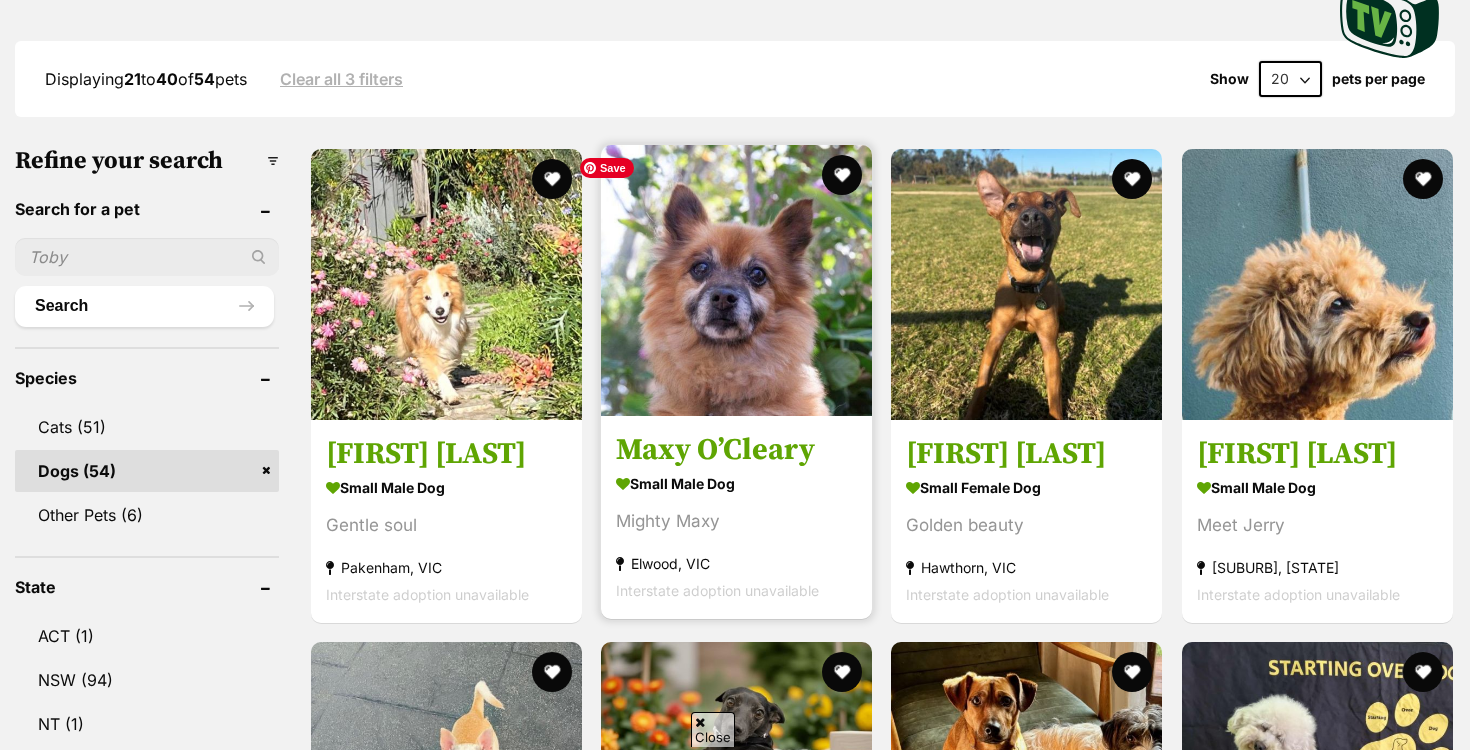 scroll, scrollTop: 504, scrollLeft: 0, axis: vertical 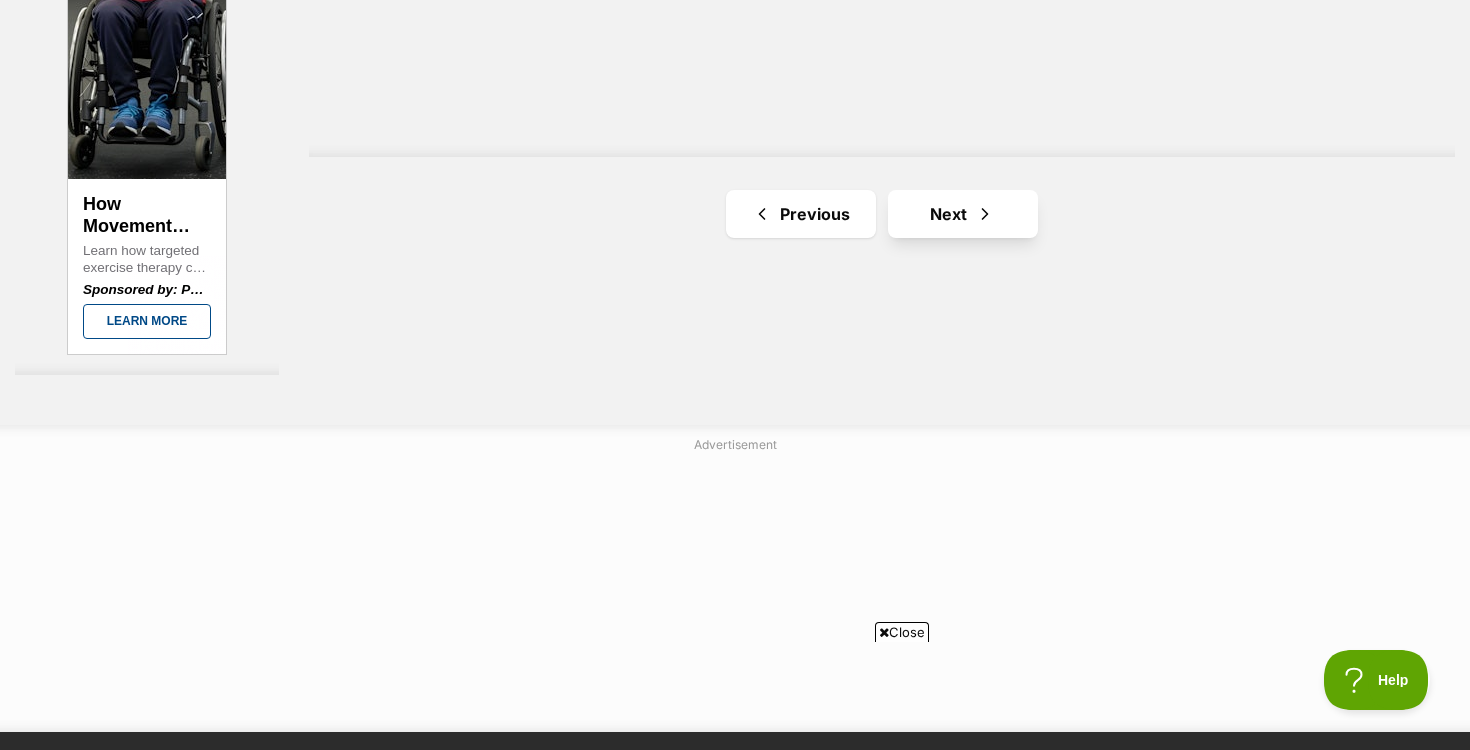 click on "Next" at bounding box center [963, 214] 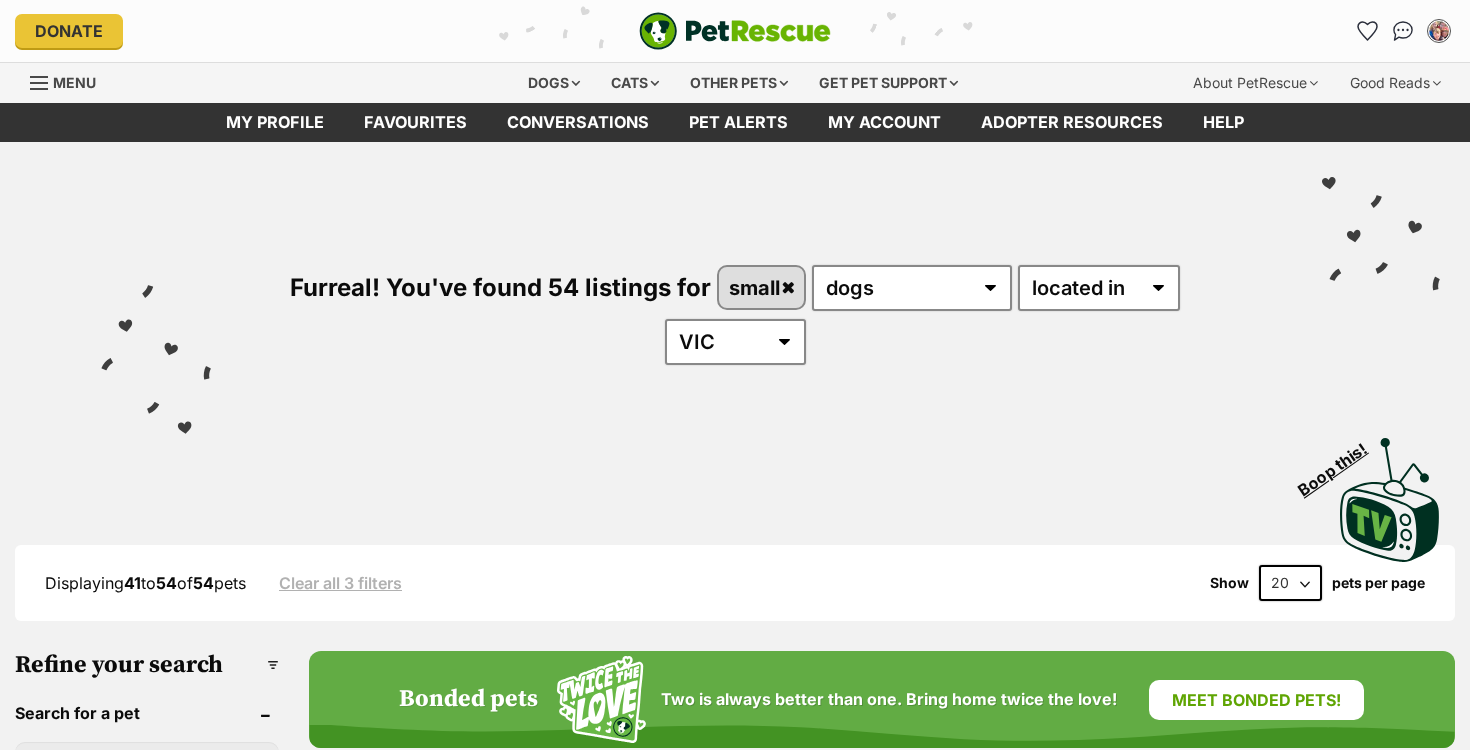 scroll, scrollTop: 0, scrollLeft: 0, axis: both 